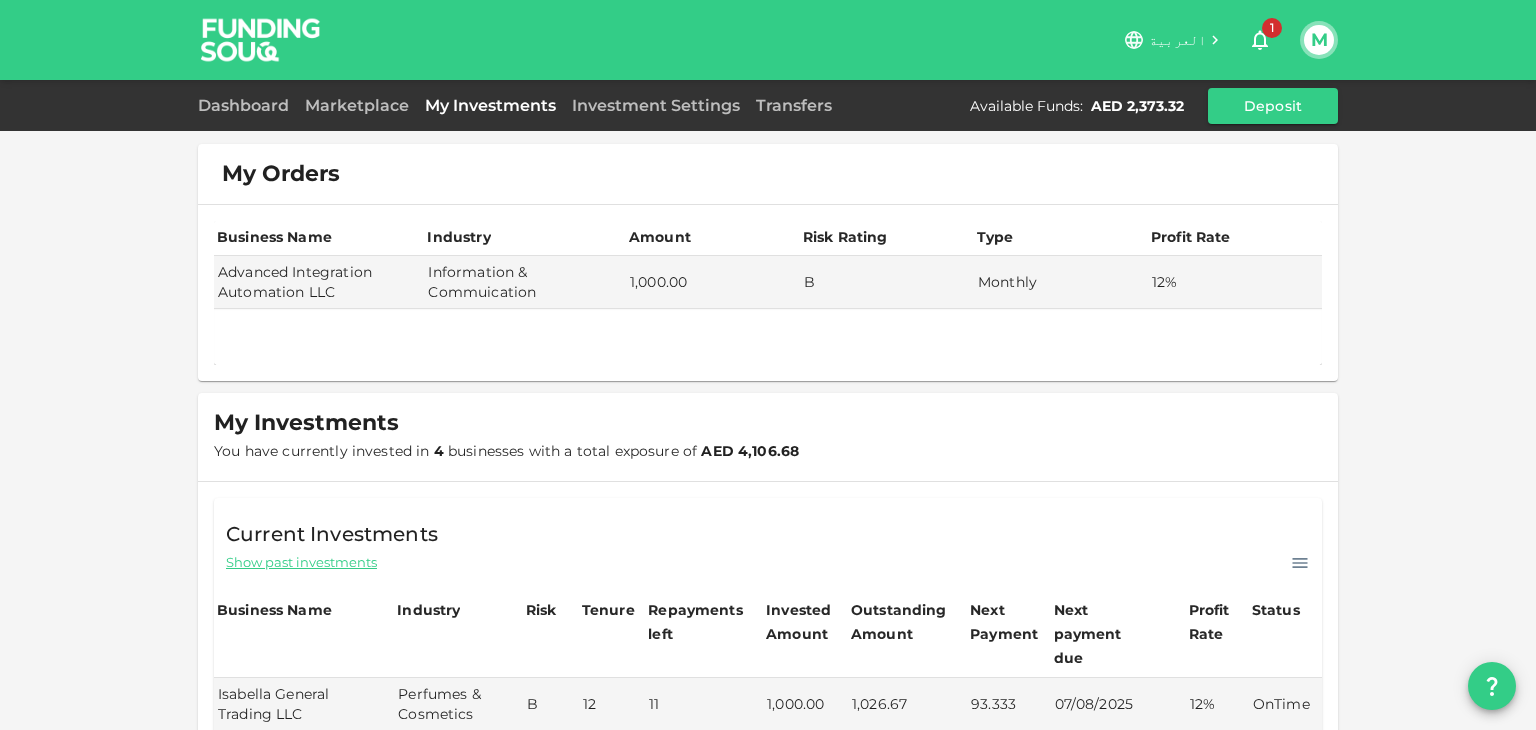 scroll, scrollTop: 0, scrollLeft: 0, axis: both 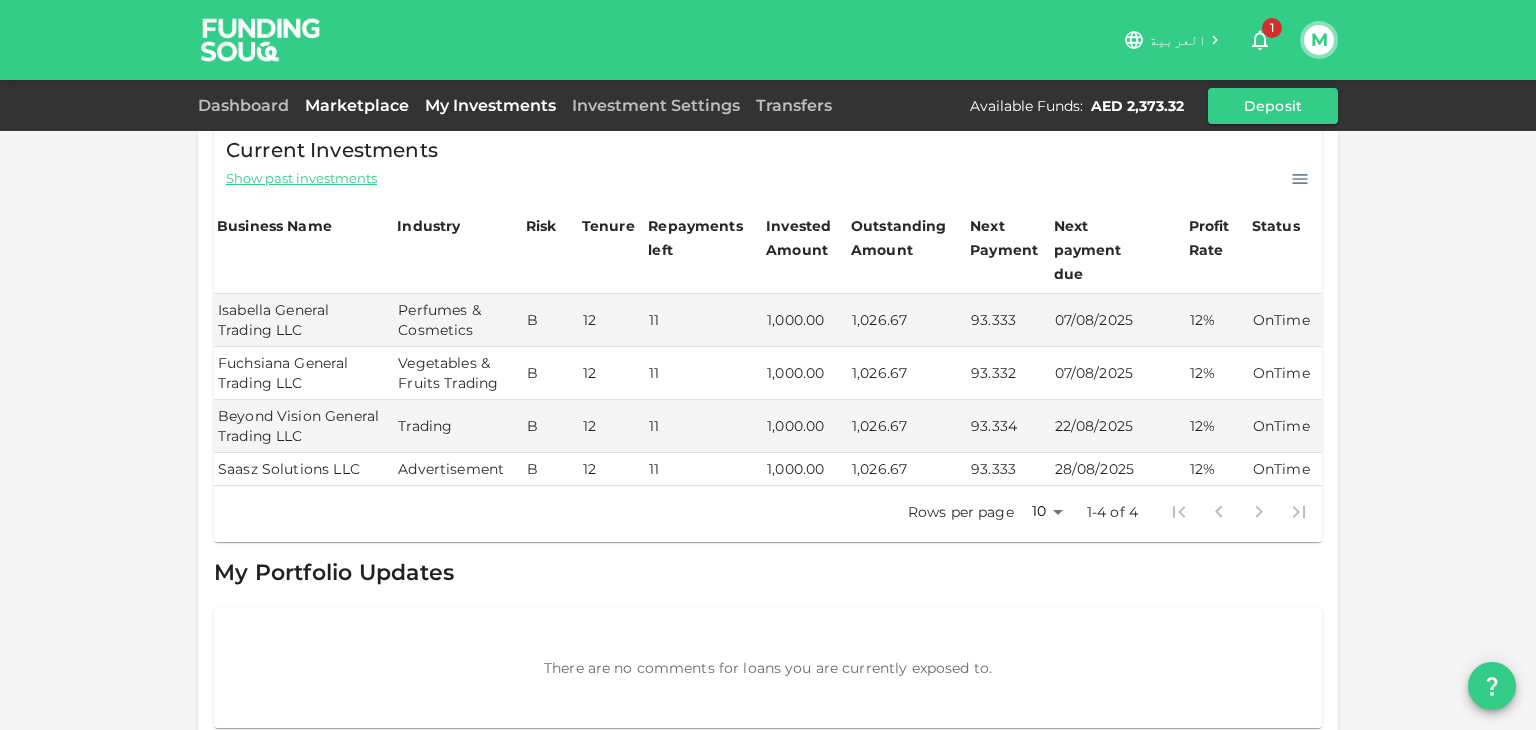click on "Marketplace" at bounding box center (357, 105) 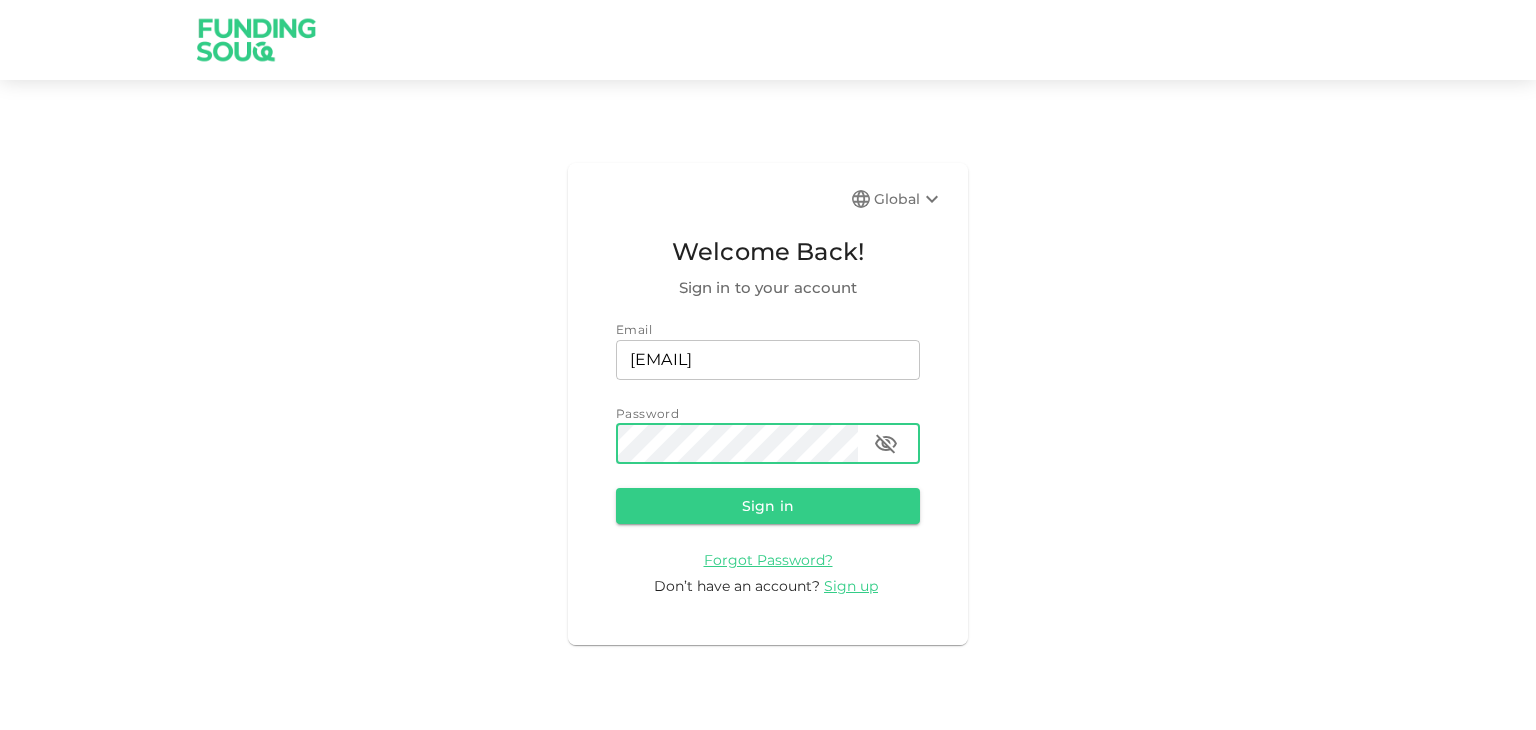 scroll, scrollTop: 0, scrollLeft: 0, axis: both 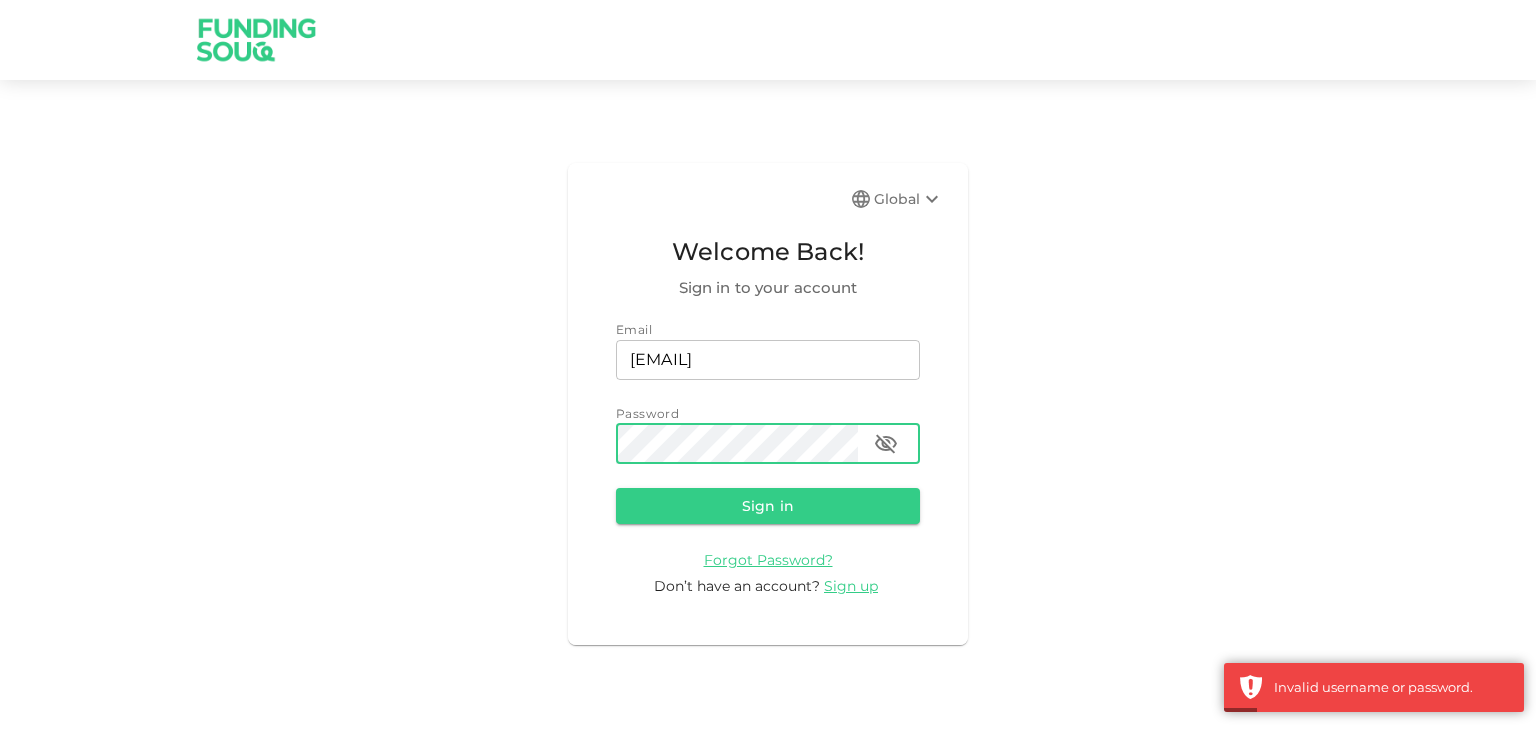 click on "Sign in" at bounding box center [768, 506] 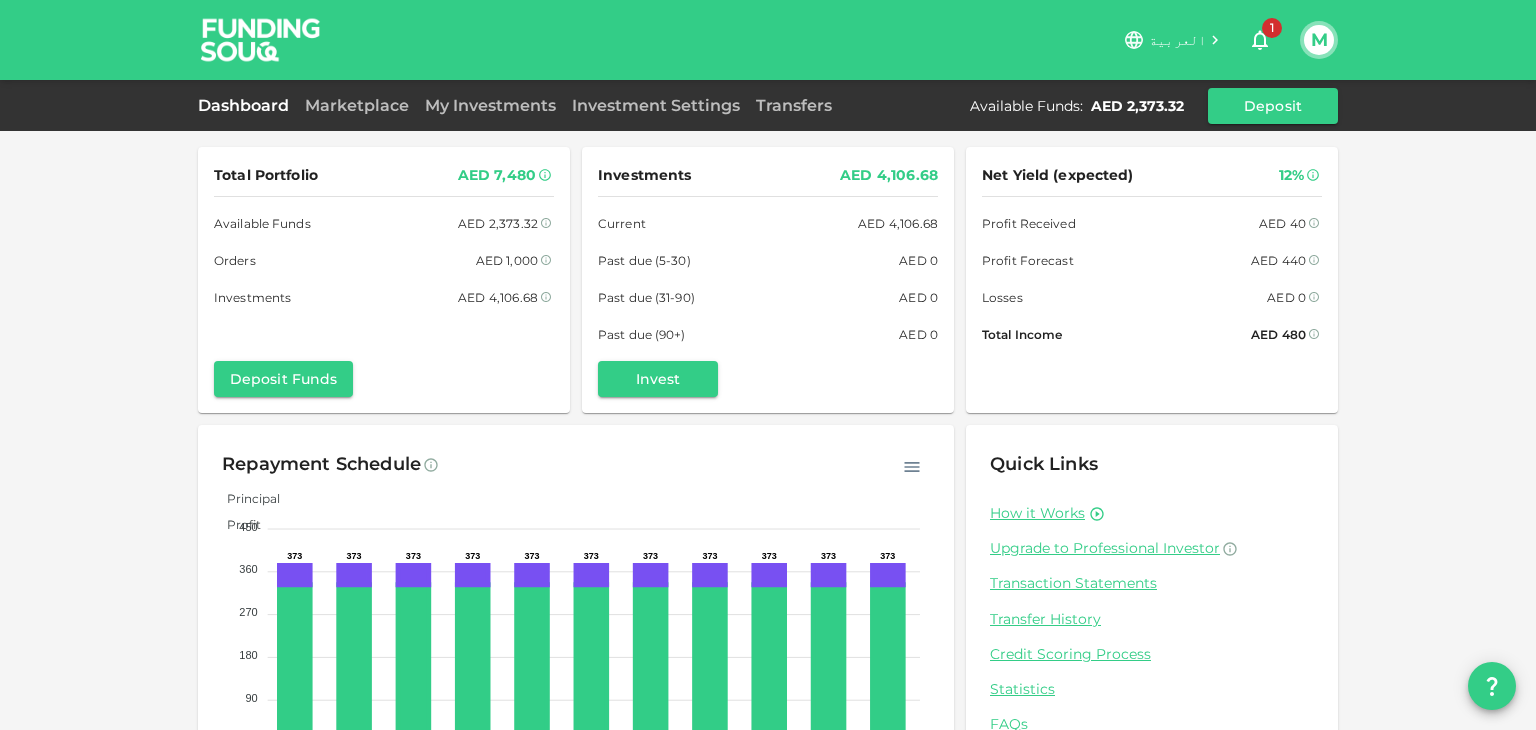click on "Dashboard Marketplace My Investments Investment Settings Transfers Available Funds : AED   [AMOUNT] Deposit" at bounding box center (768, 106) 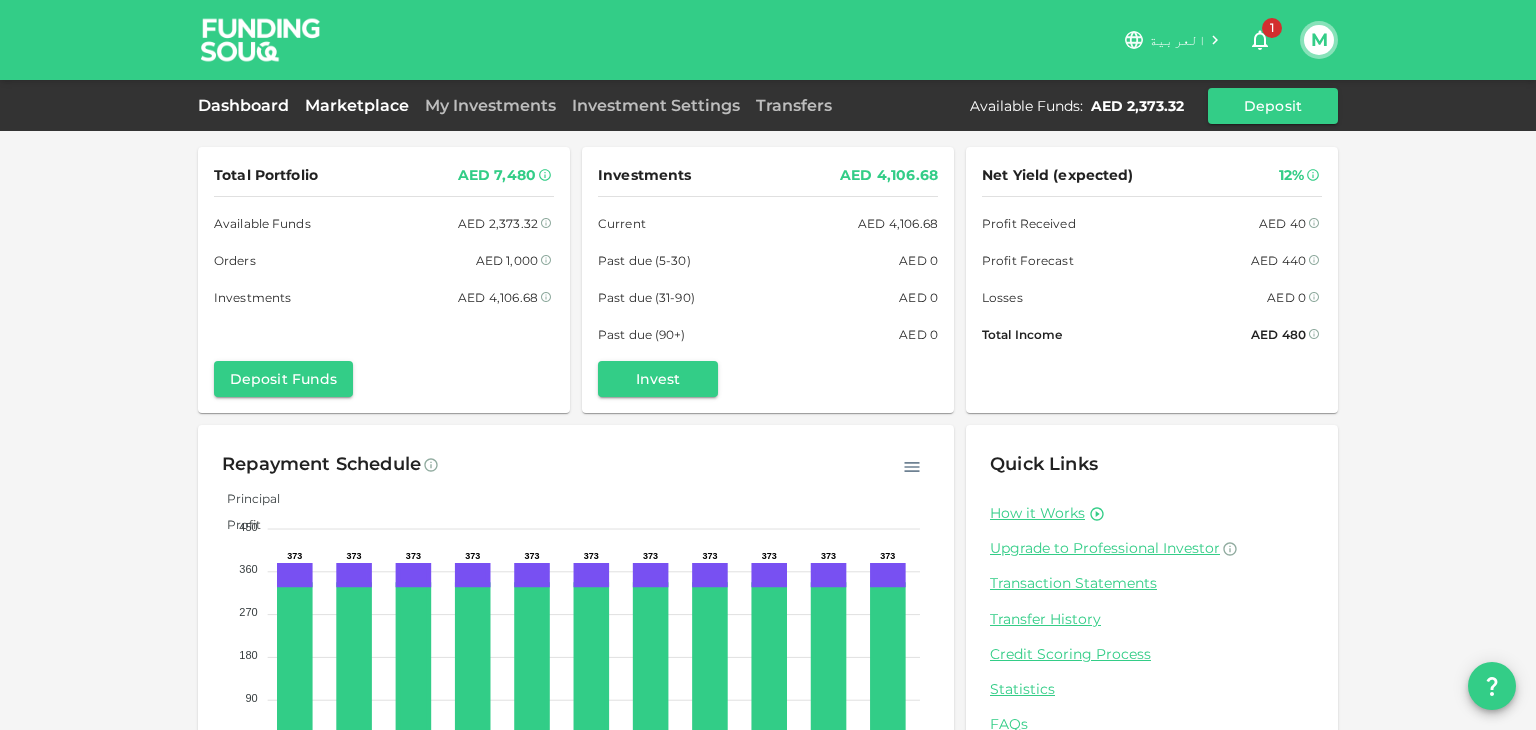 click on "Marketplace" at bounding box center [357, 105] 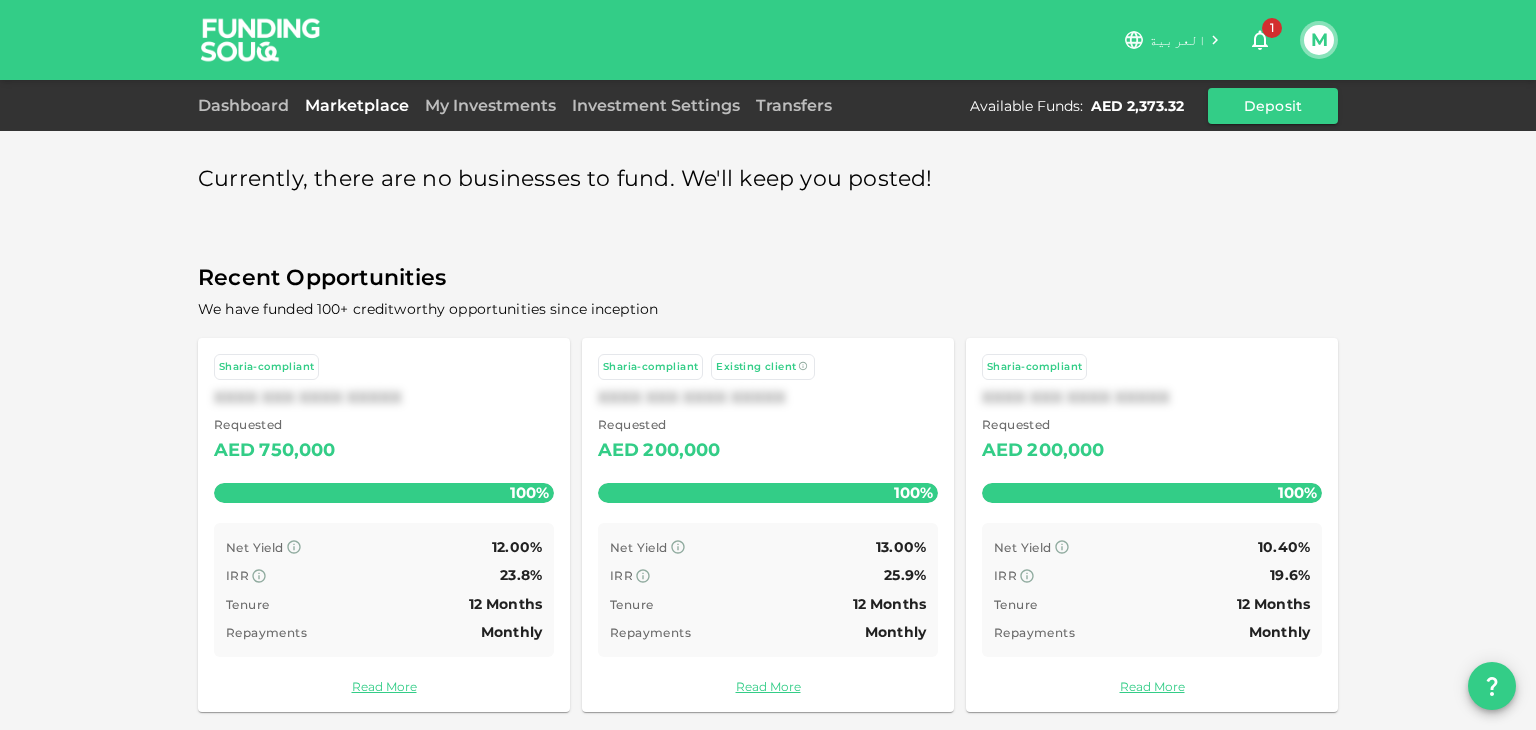 scroll, scrollTop: 9, scrollLeft: 0, axis: vertical 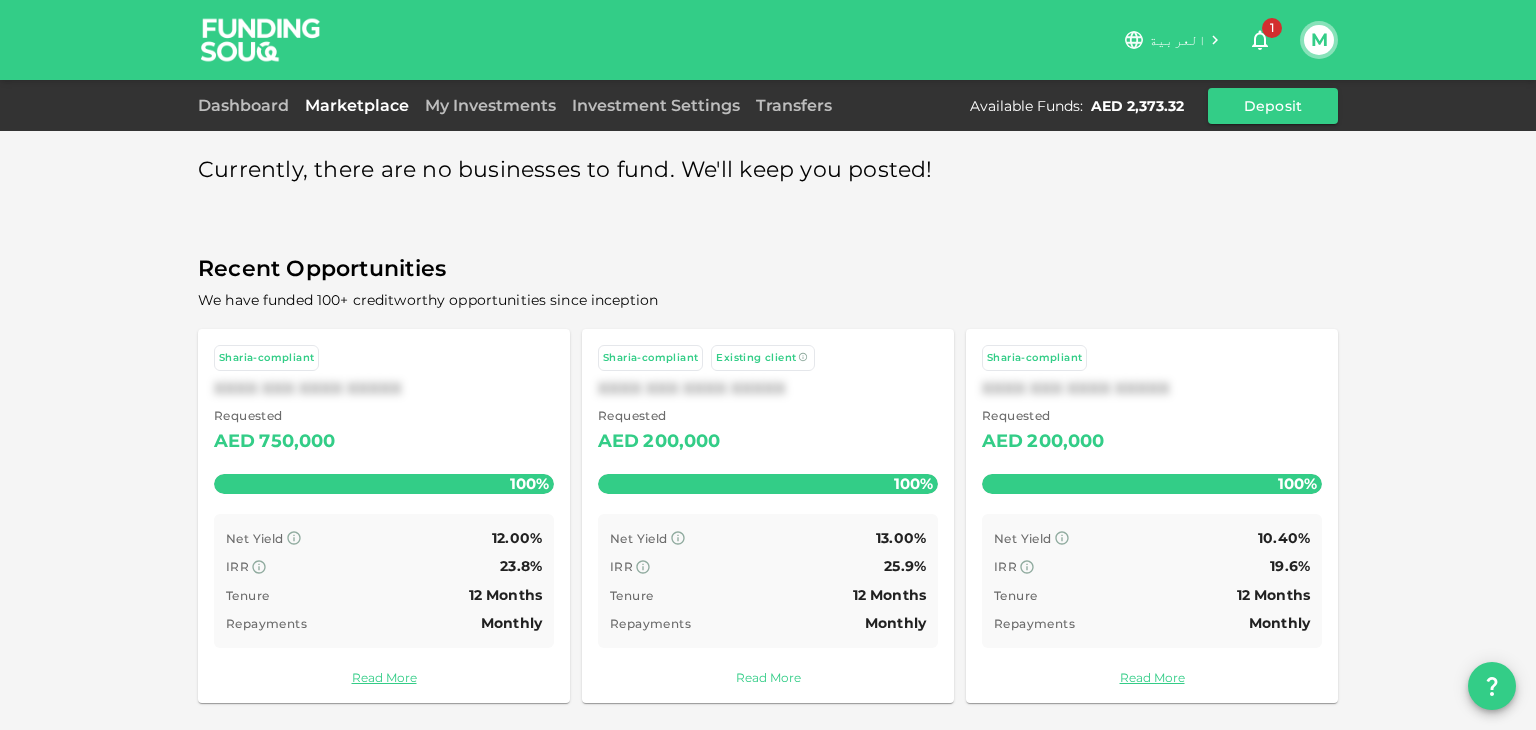 click on "Read More" at bounding box center [768, 677] 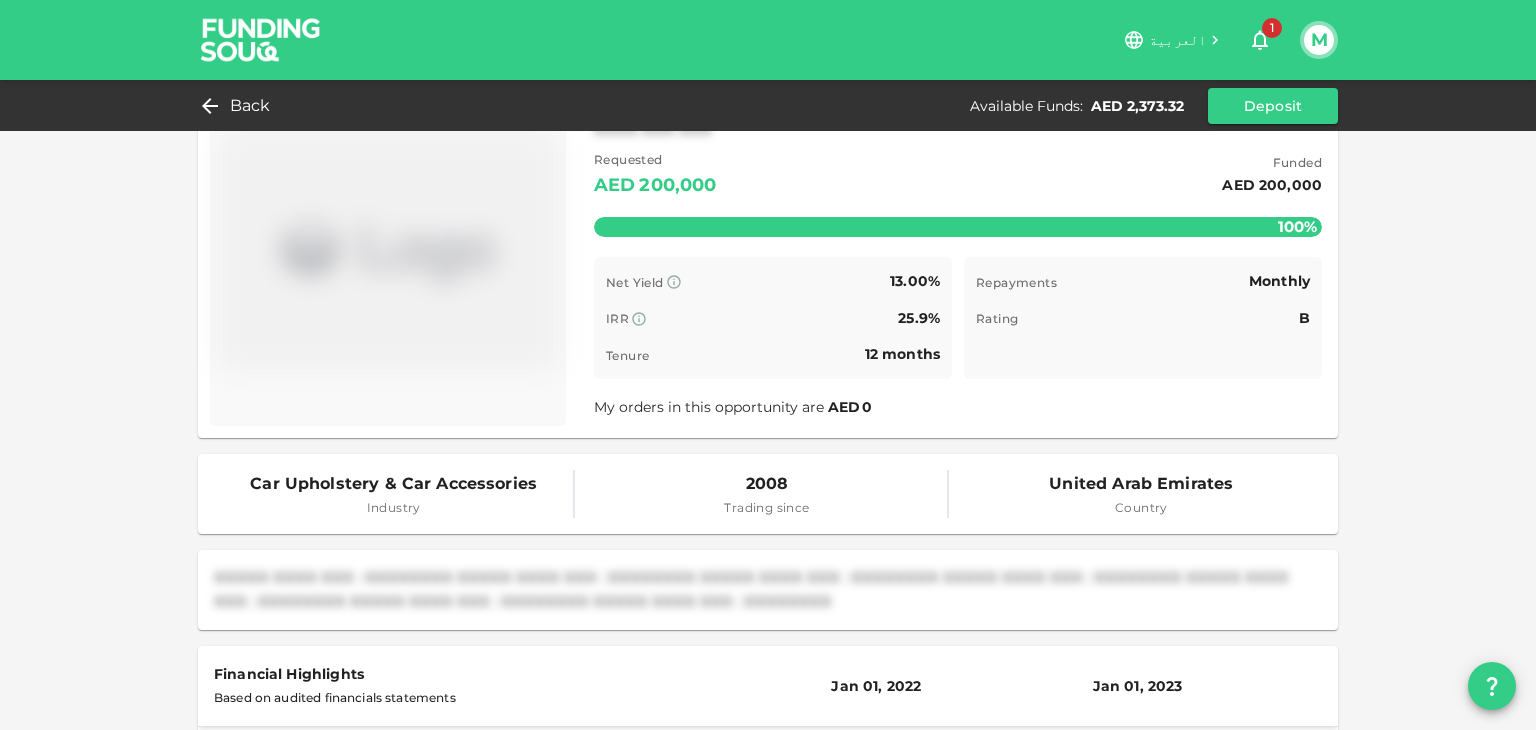 scroll, scrollTop: 77, scrollLeft: 0, axis: vertical 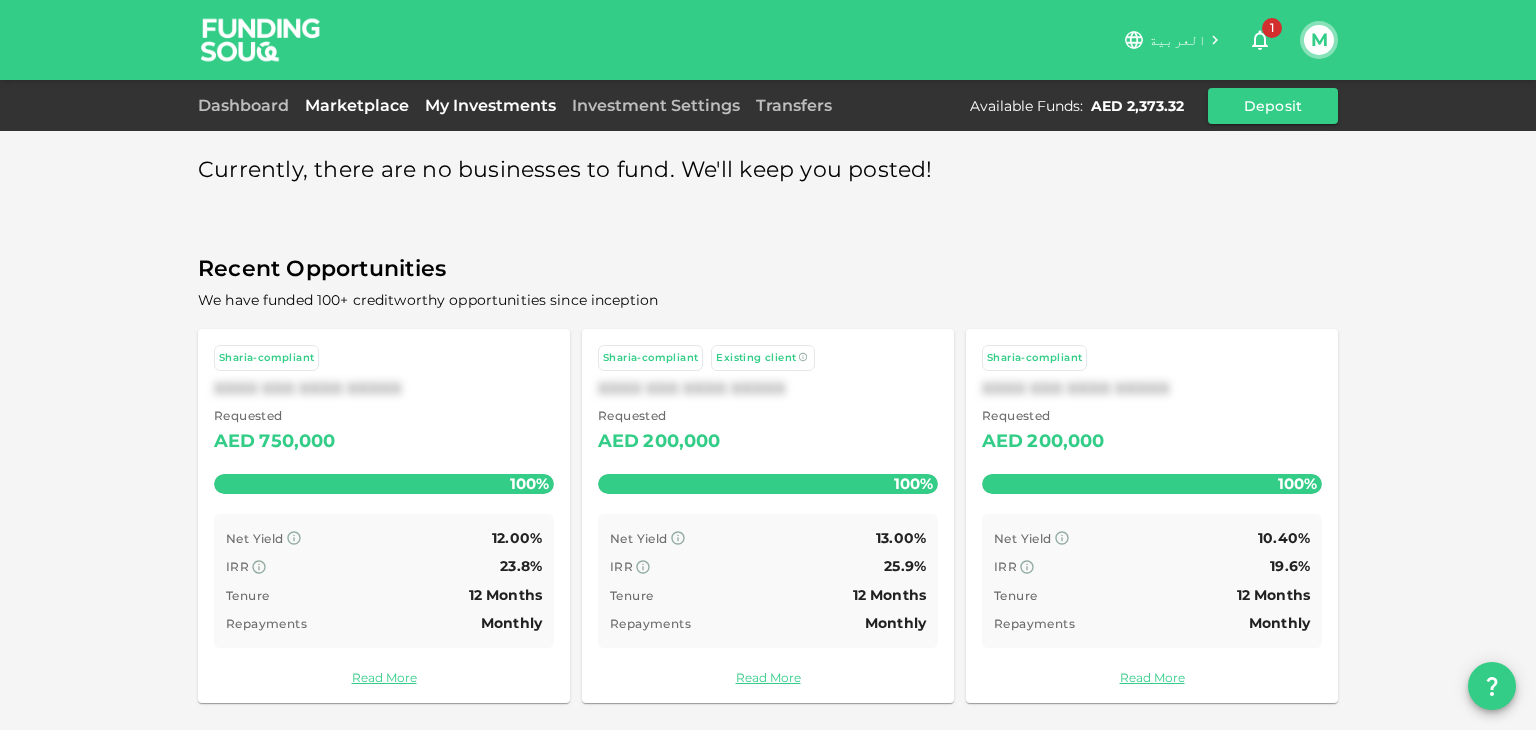 click on "My Investments" at bounding box center (490, 105) 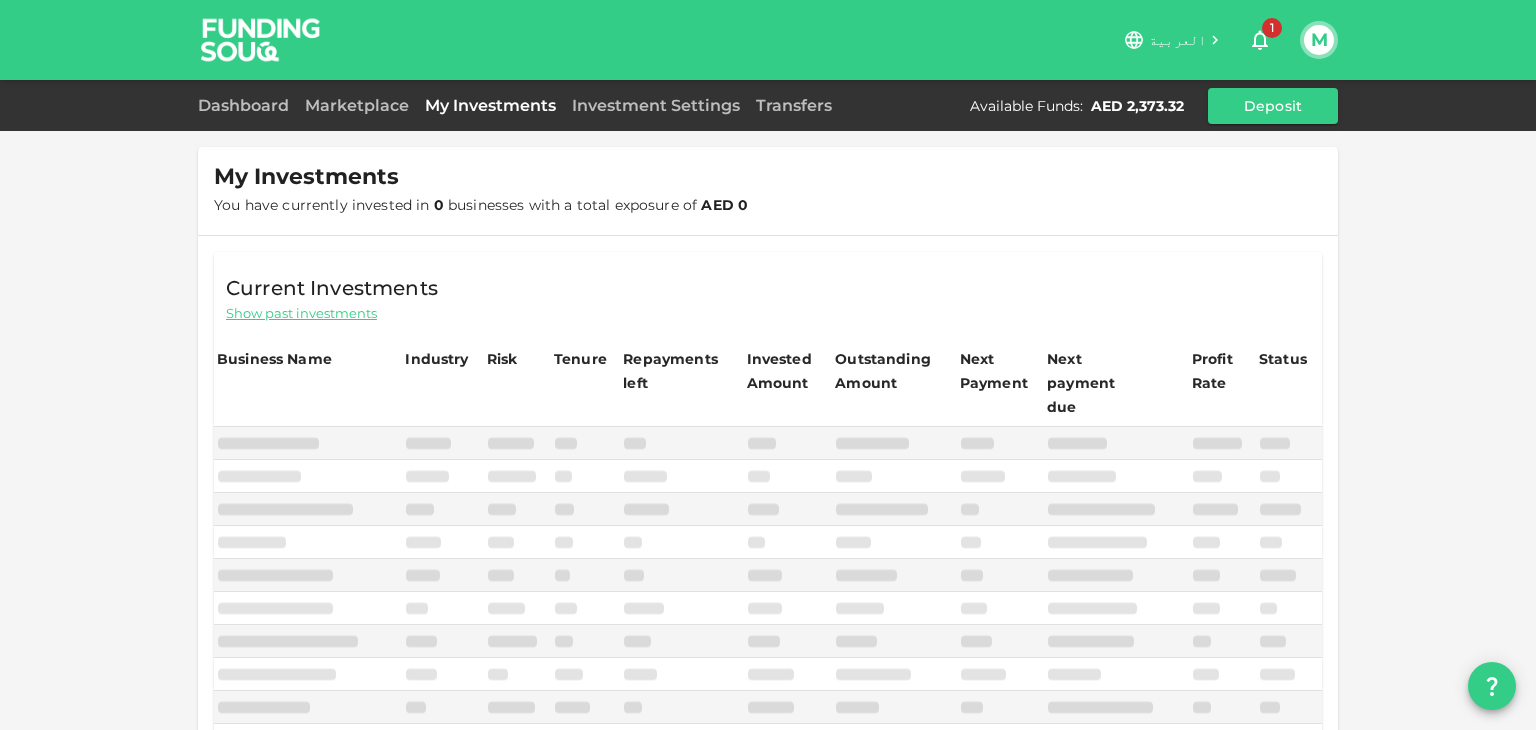 scroll, scrollTop: 246, scrollLeft: 0, axis: vertical 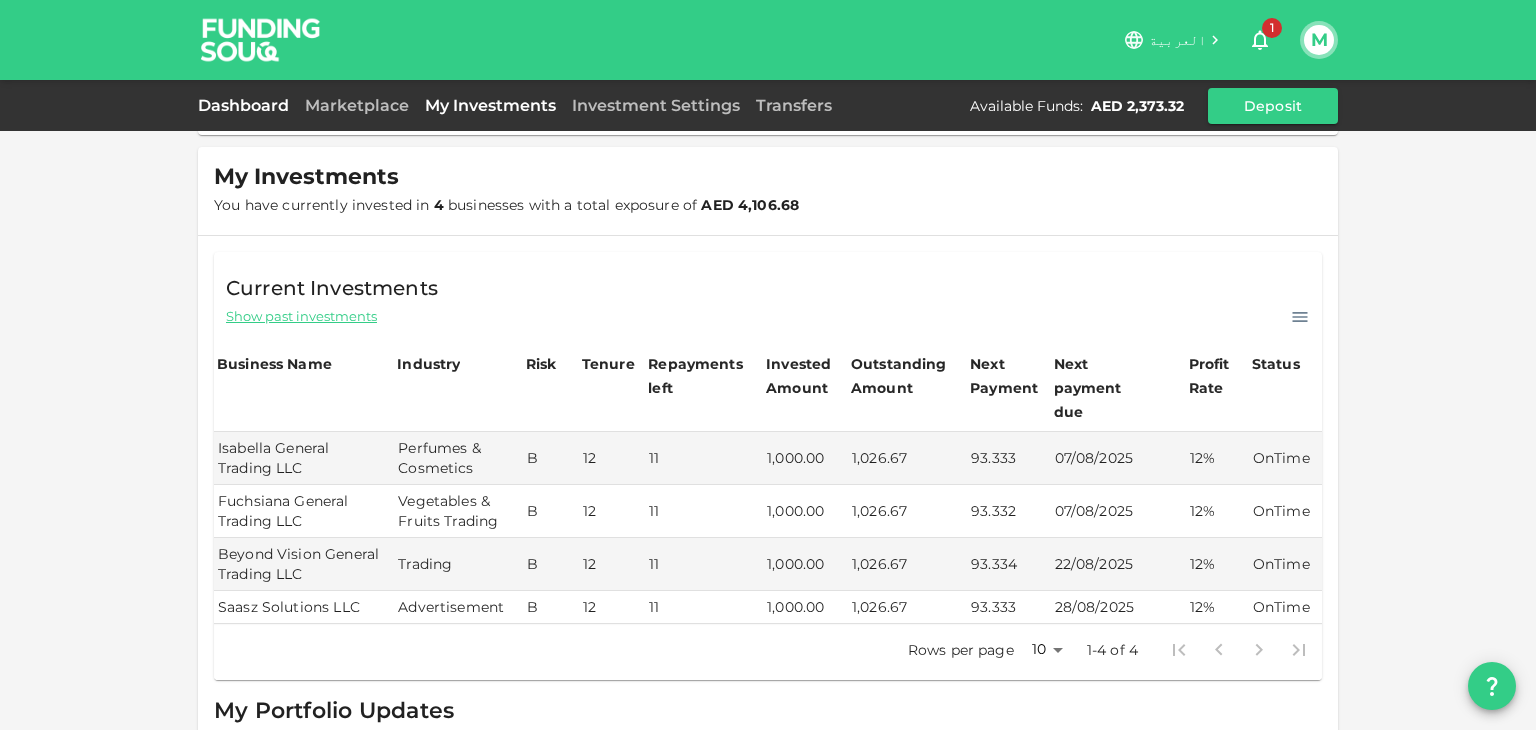 click on "Dashboard" at bounding box center (247, 105) 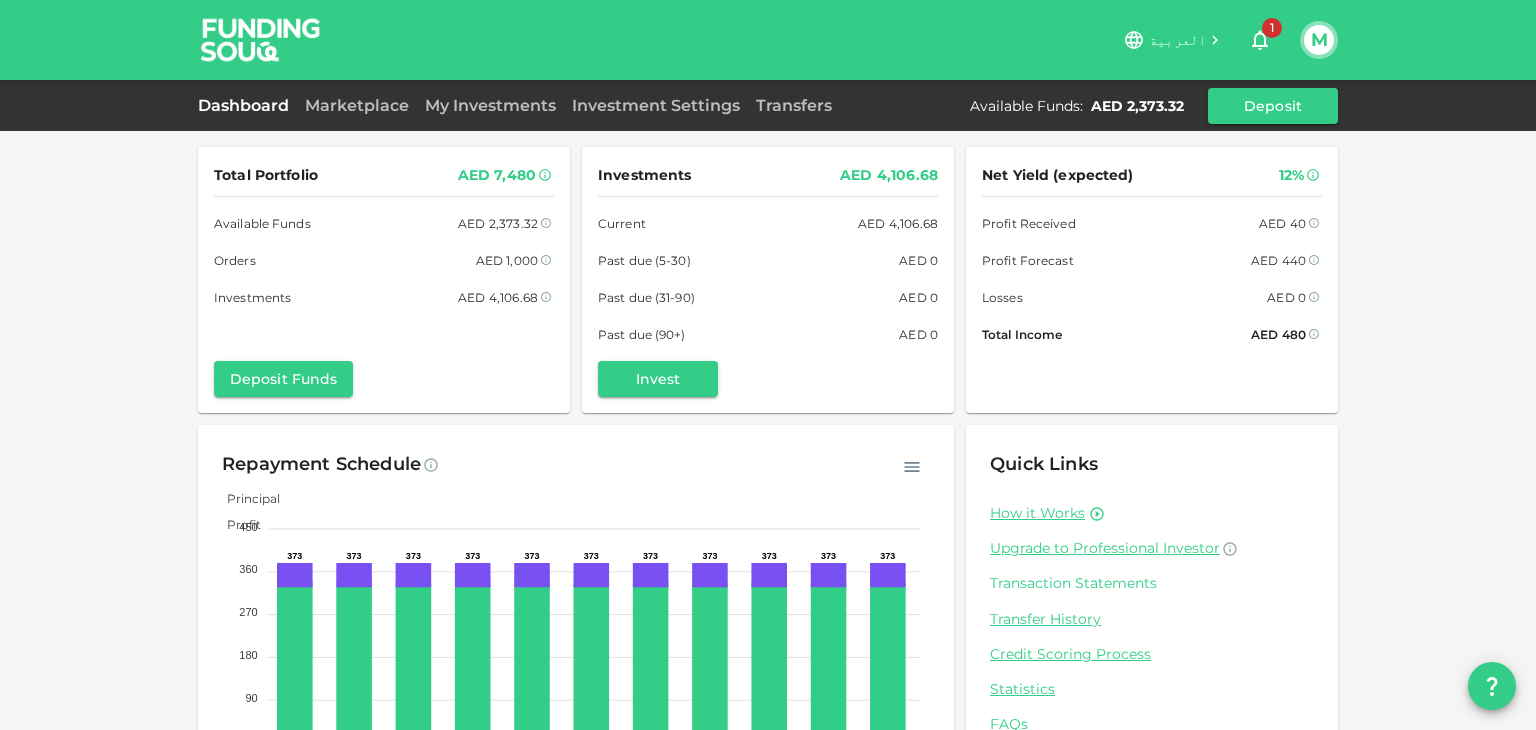 click on "Transaction Statements" at bounding box center [1152, 583] 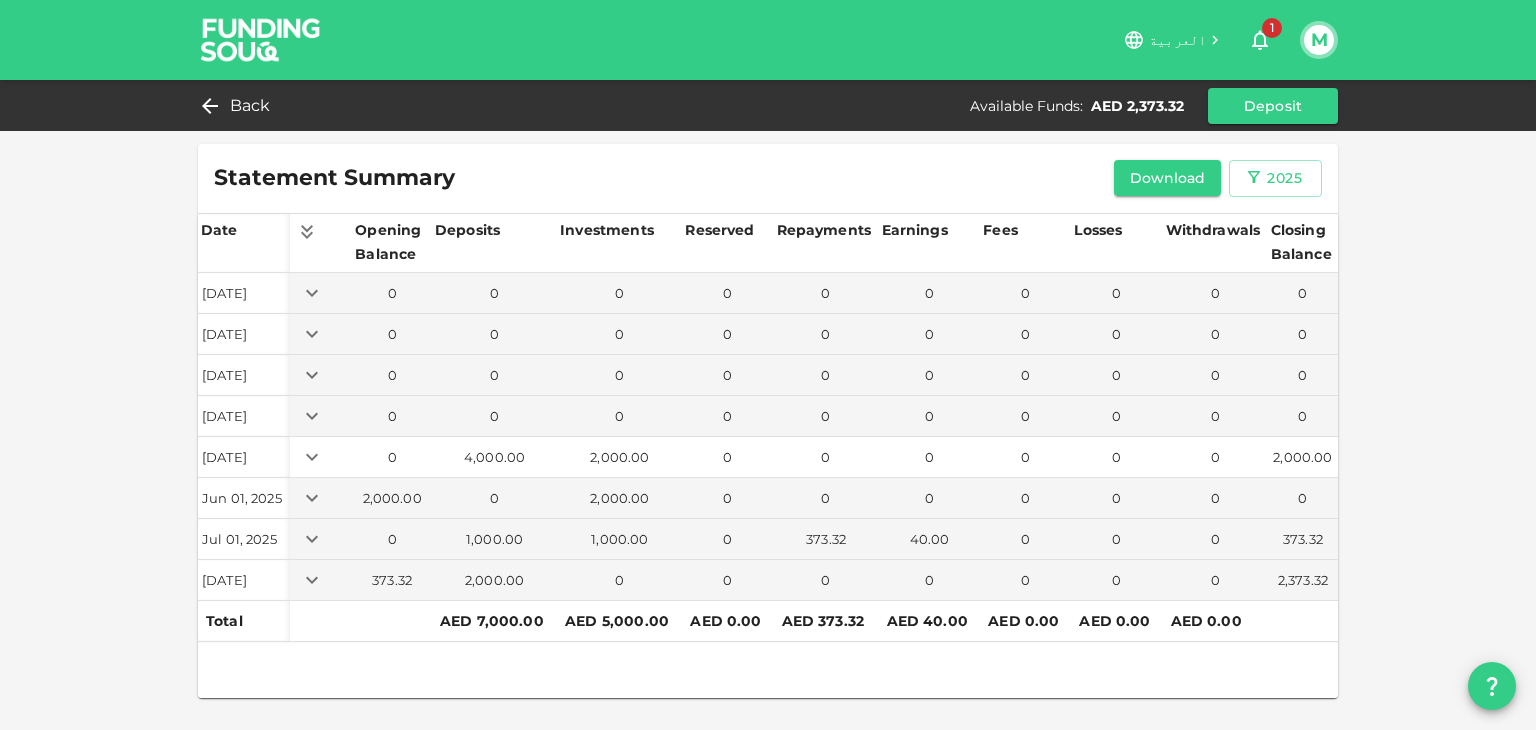 click at bounding box center (321, 457) 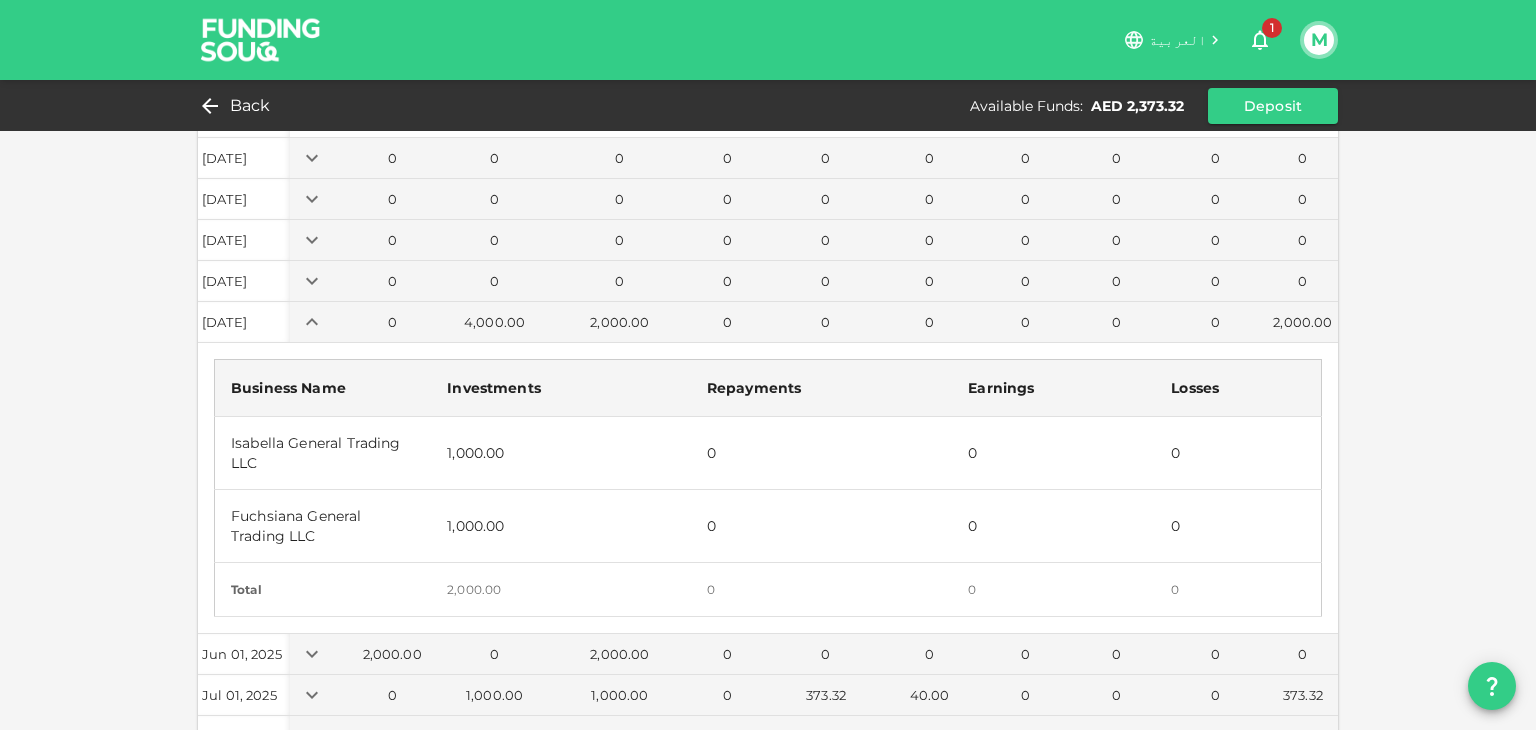 scroll, scrollTop: 134, scrollLeft: 0, axis: vertical 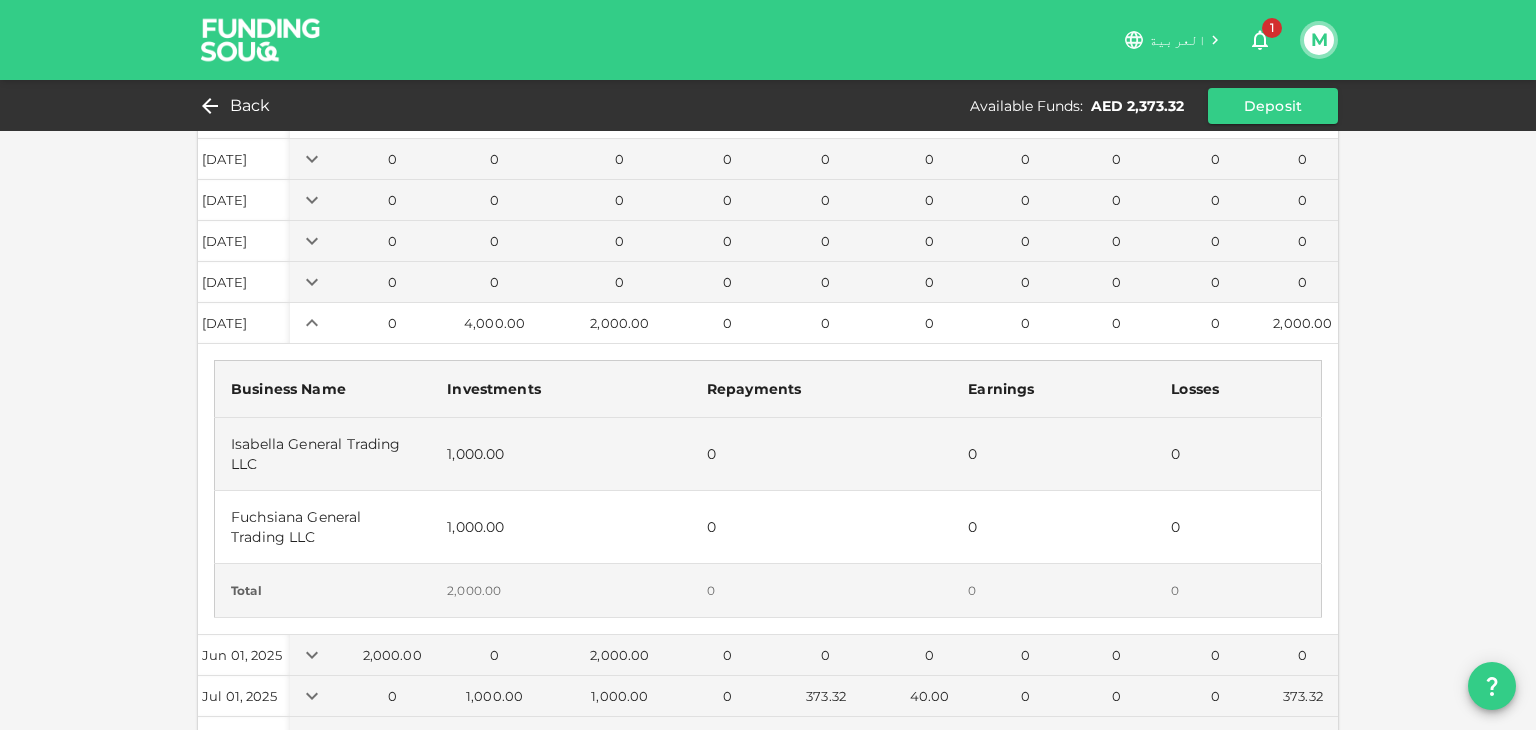 click 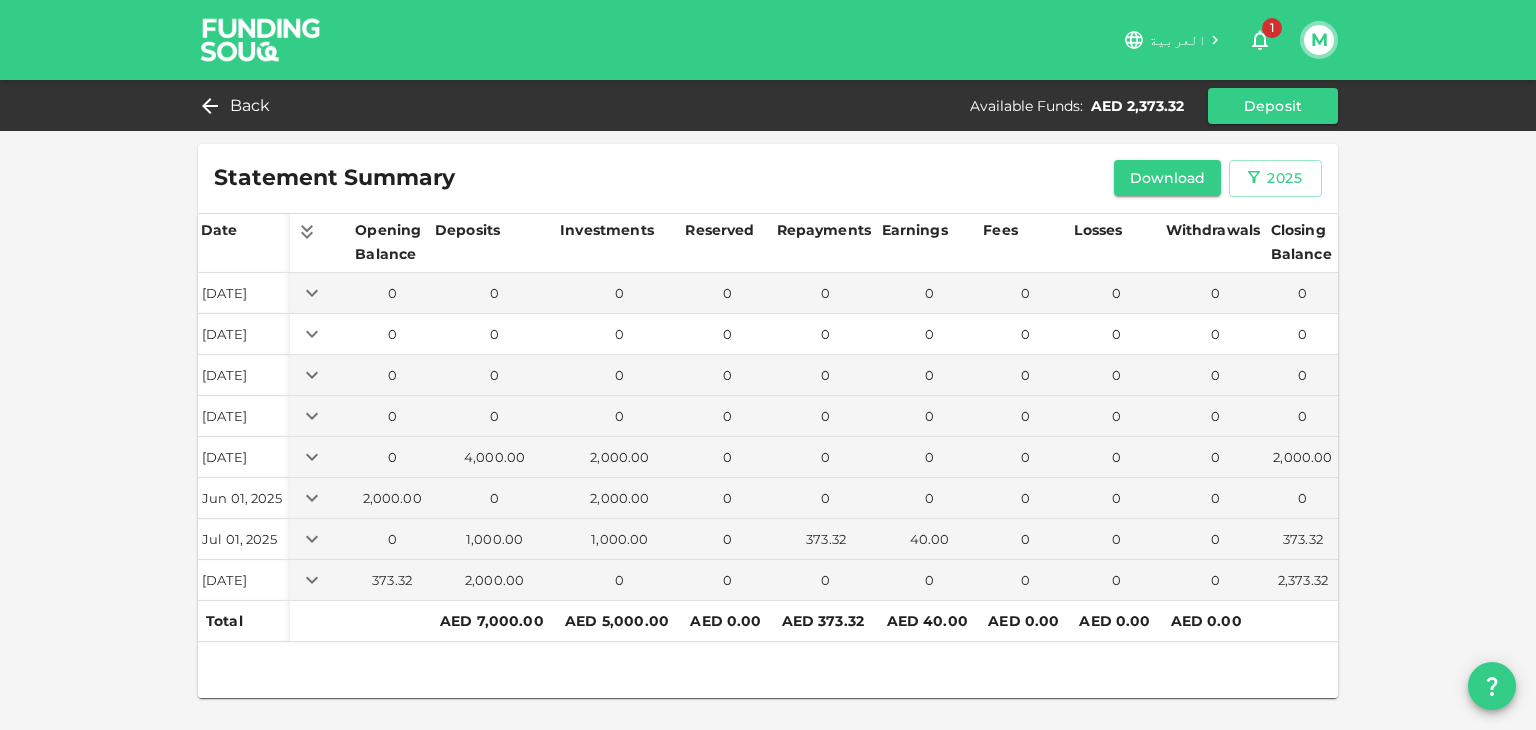 scroll, scrollTop: 0, scrollLeft: 0, axis: both 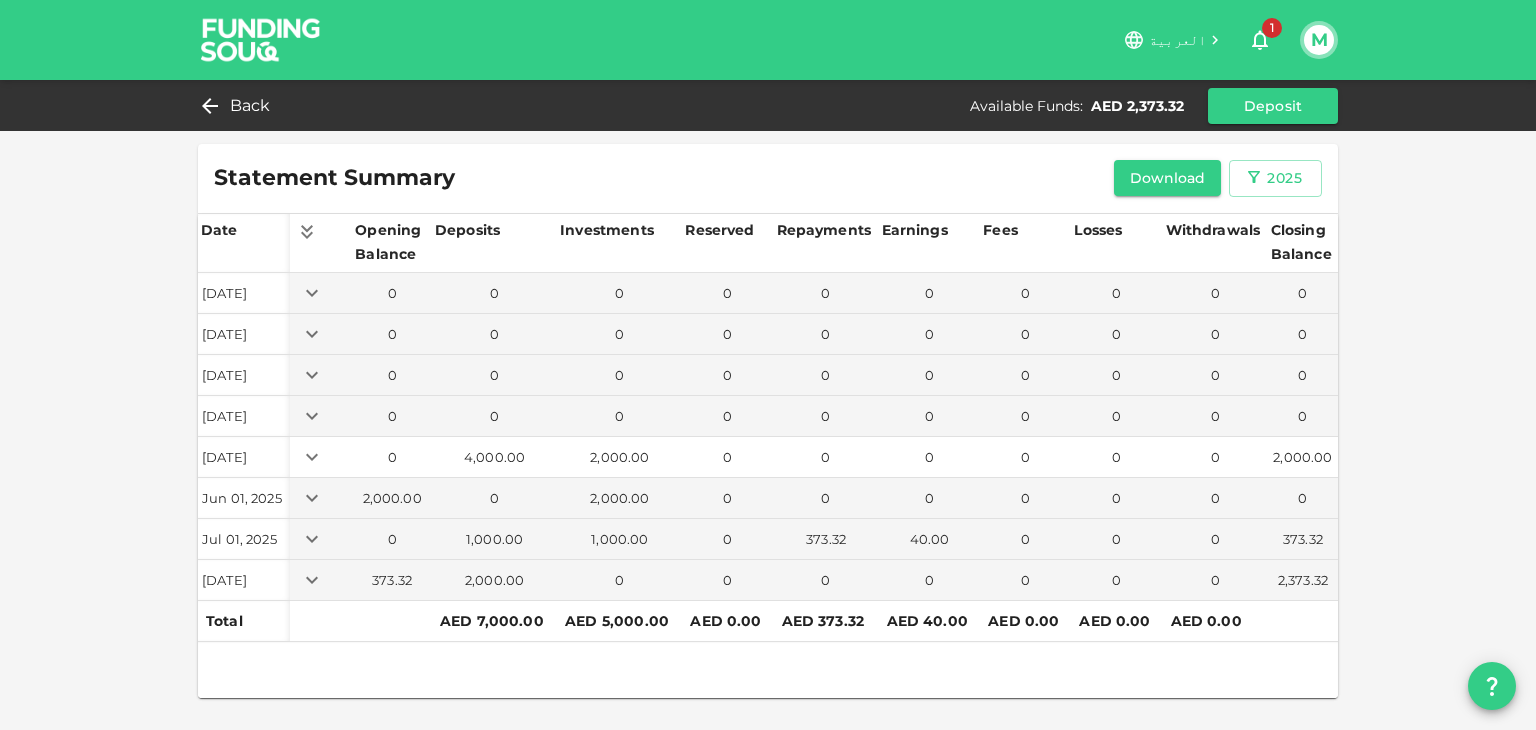 click 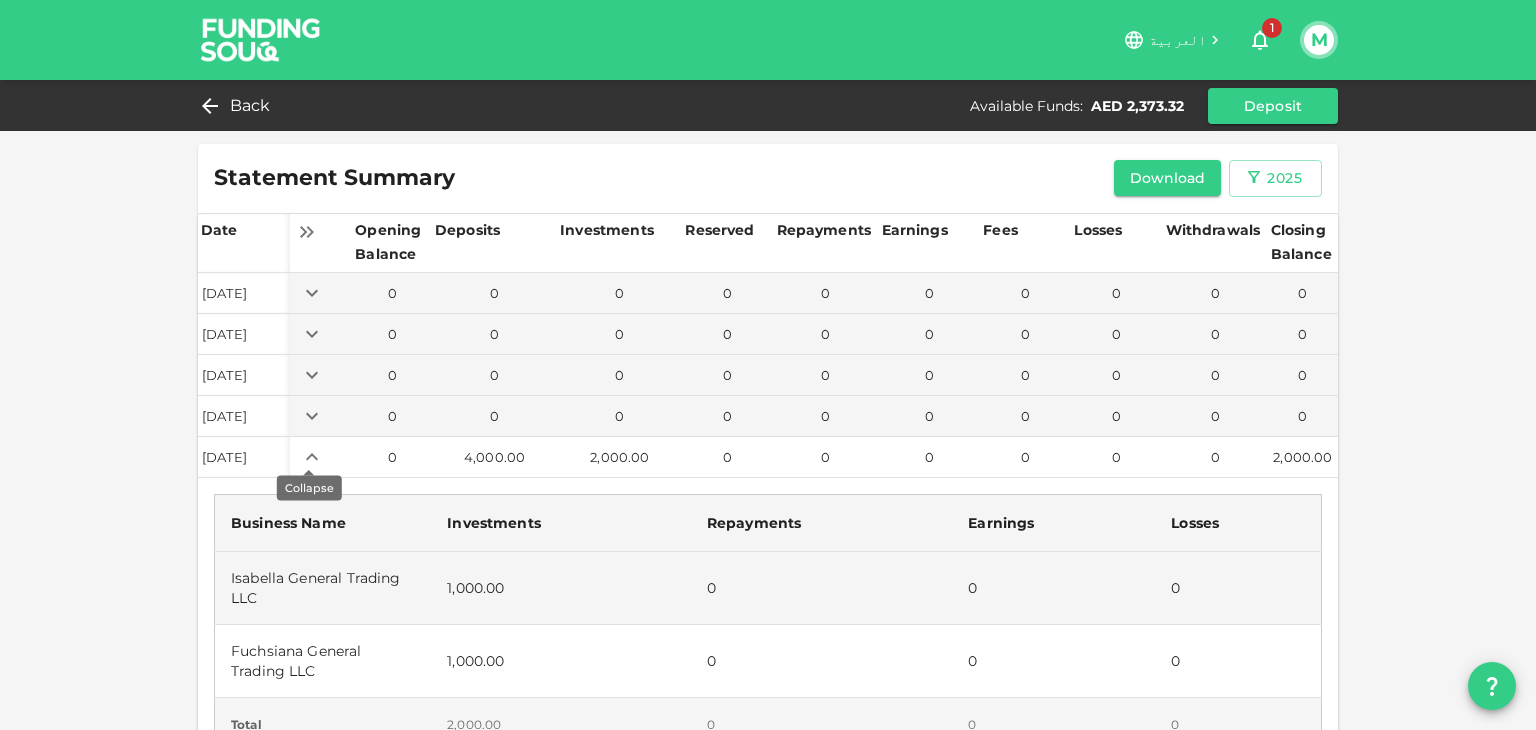 click 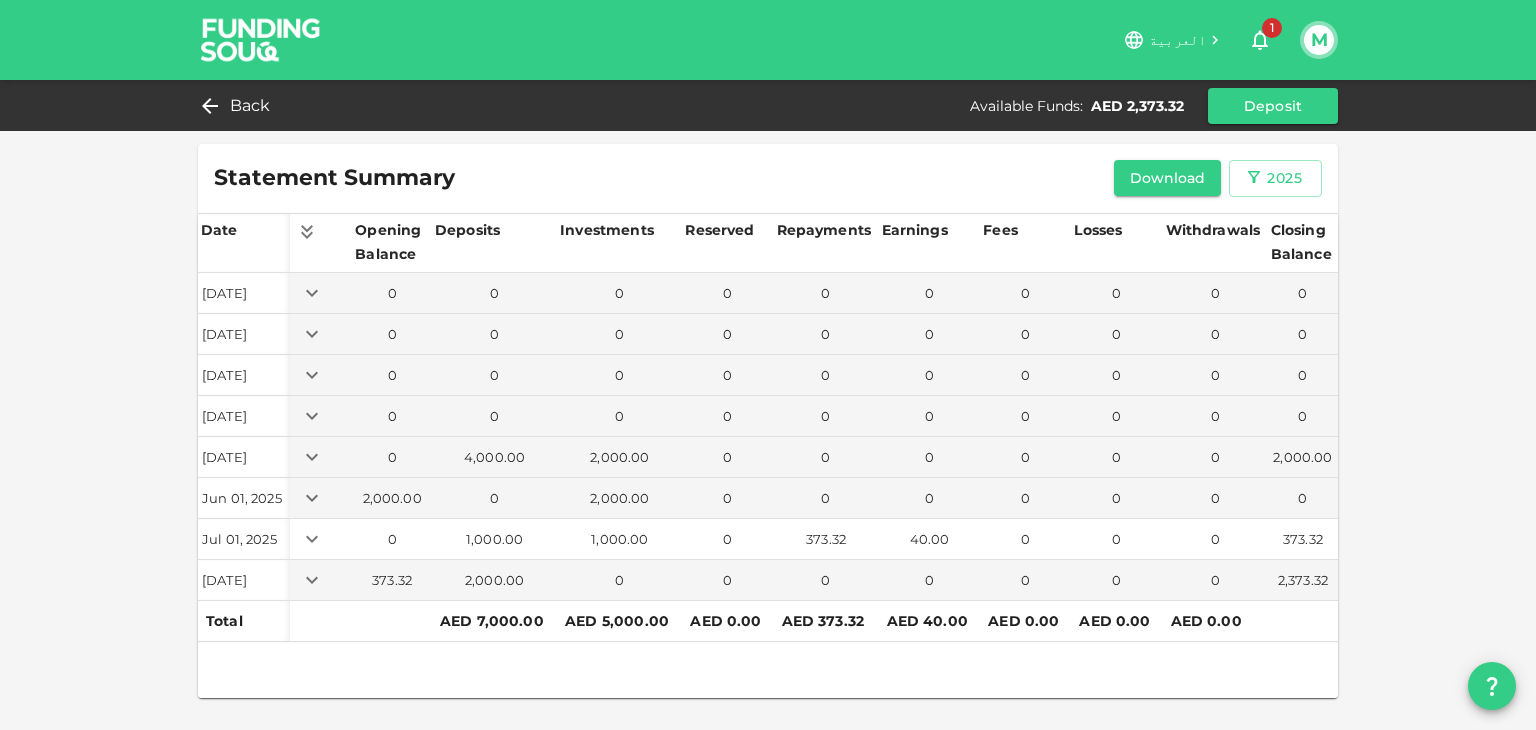 click 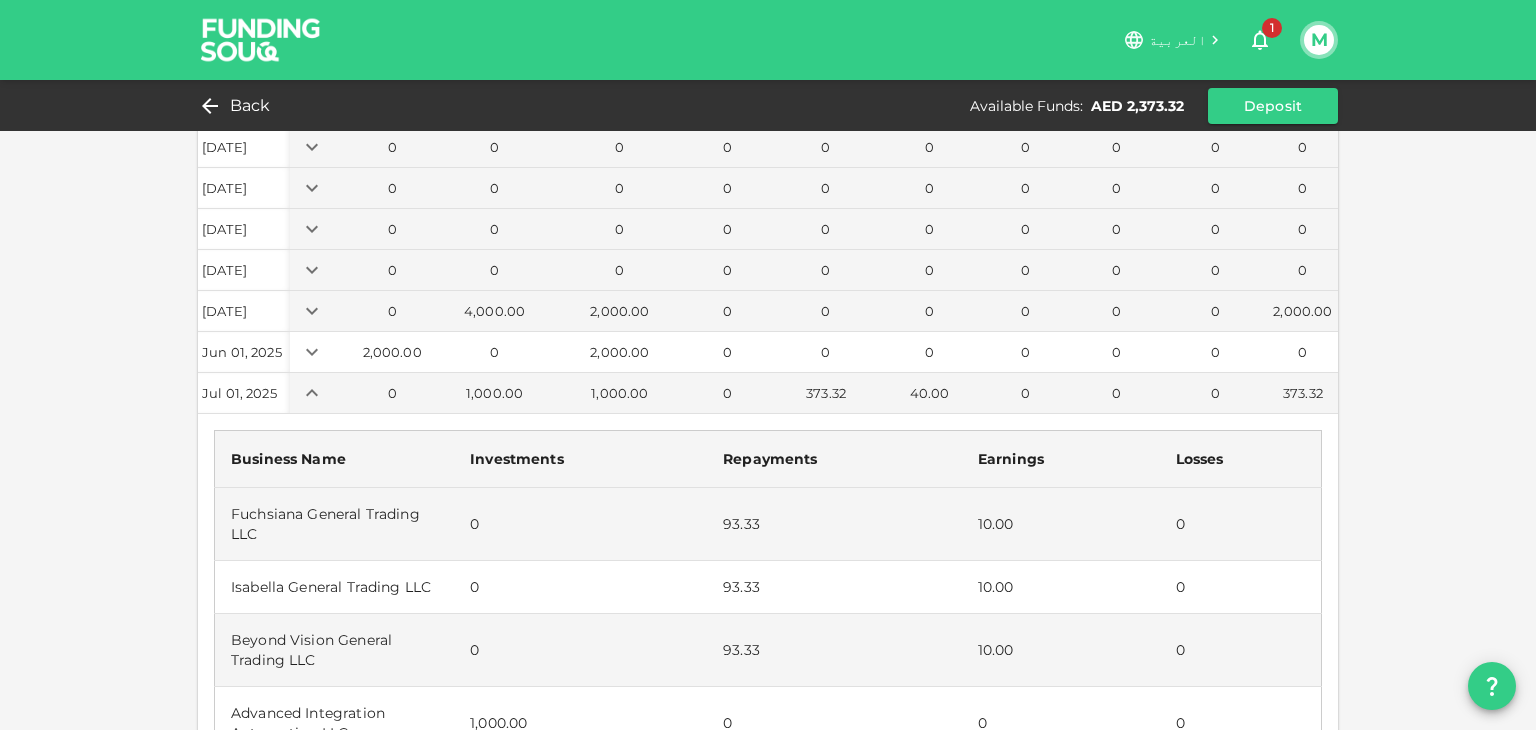 scroll, scrollTop: 135, scrollLeft: 0, axis: vertical 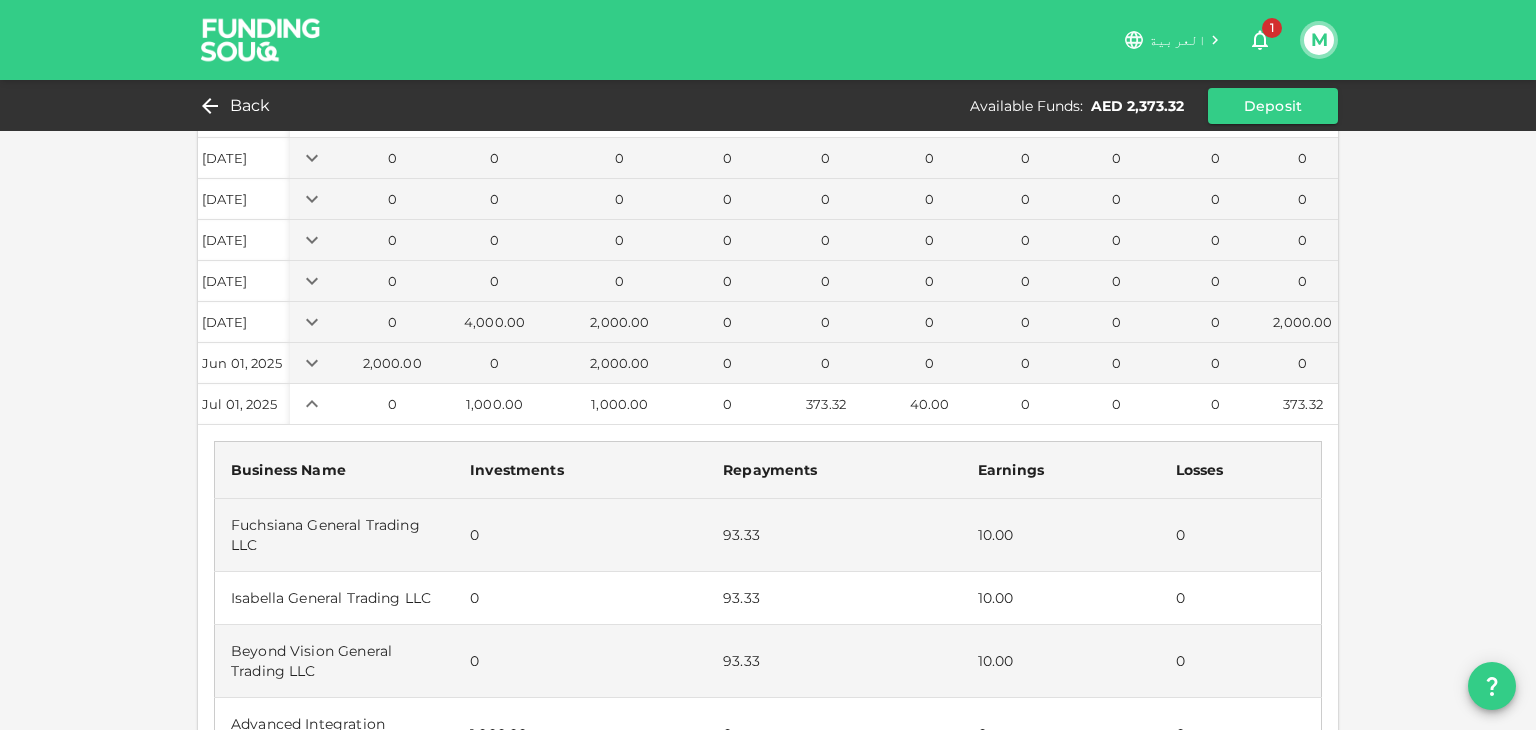 click 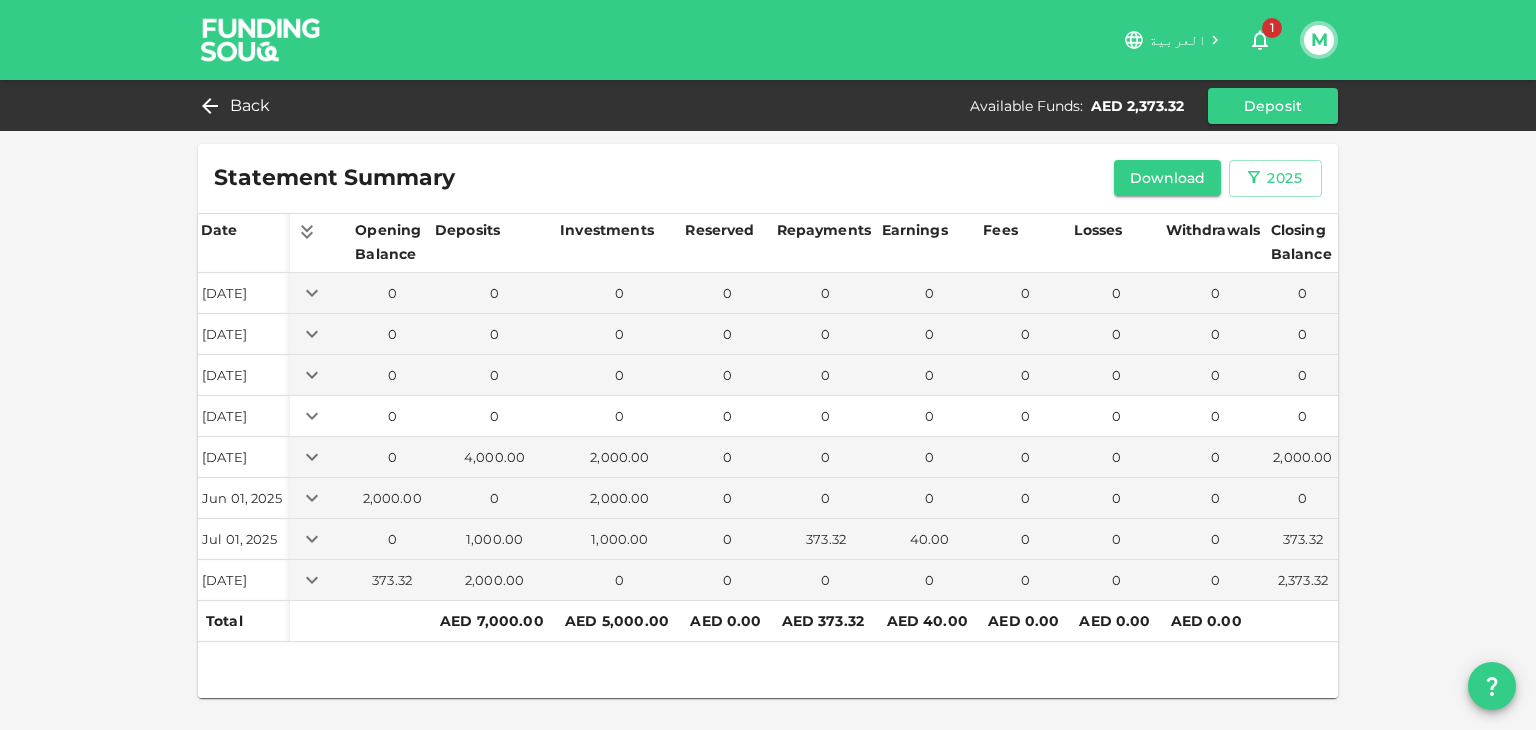 scroll, scrollTop: 0, scrollLeft: 0, axis: both 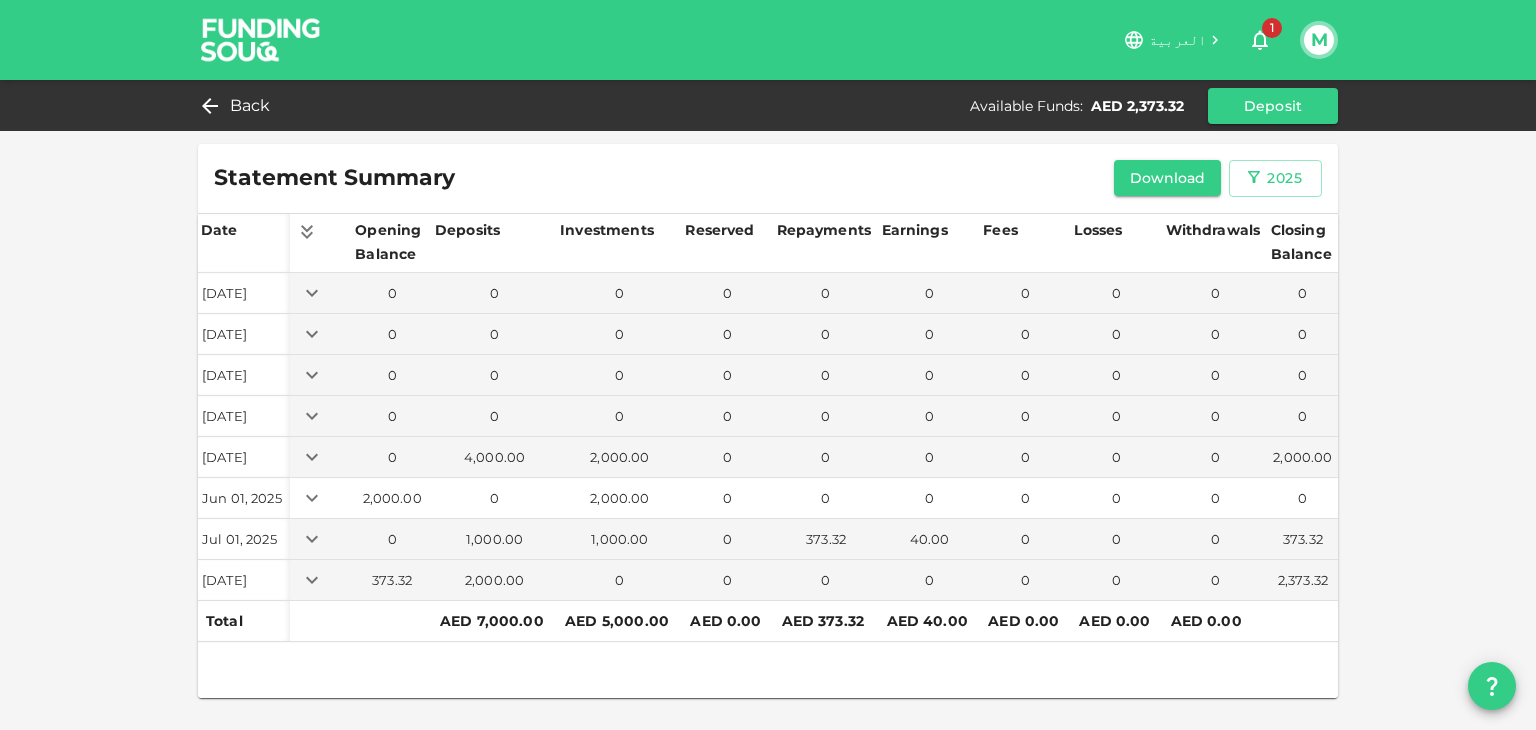 click at bounding box center (321, 498) 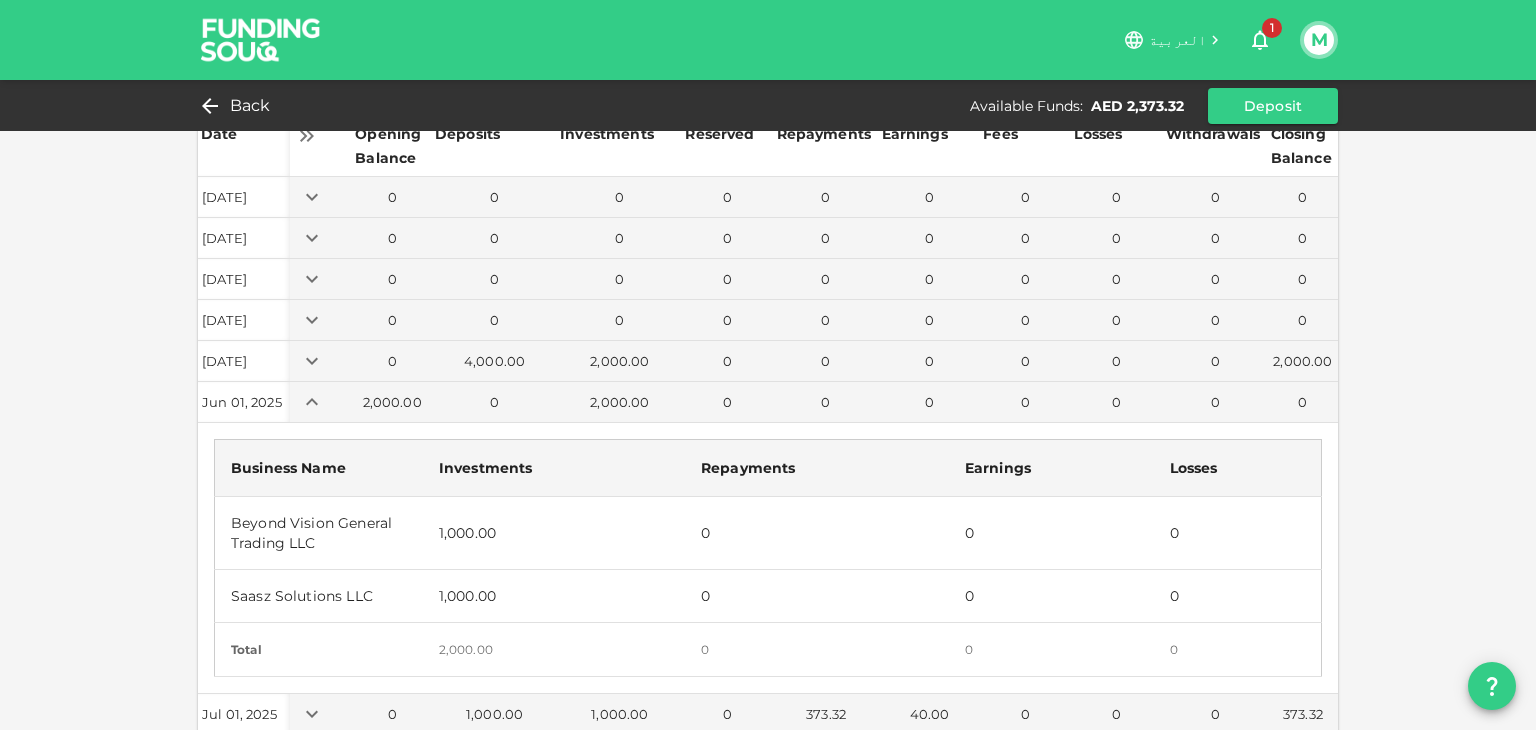 scroll, scrollTop: 86, scrollLeft: 0, axis: vertical 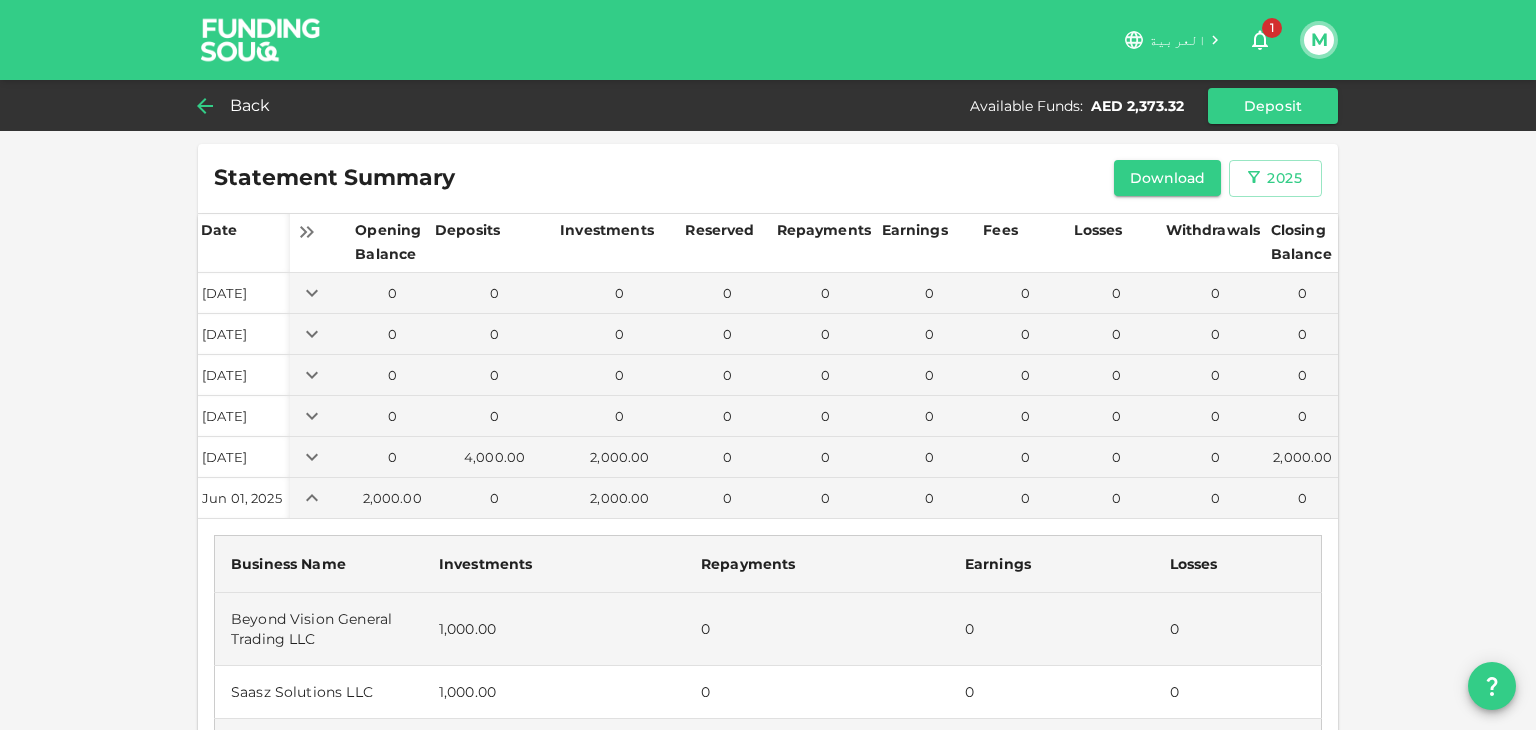click on "Back" at bounding box center [238, 106] 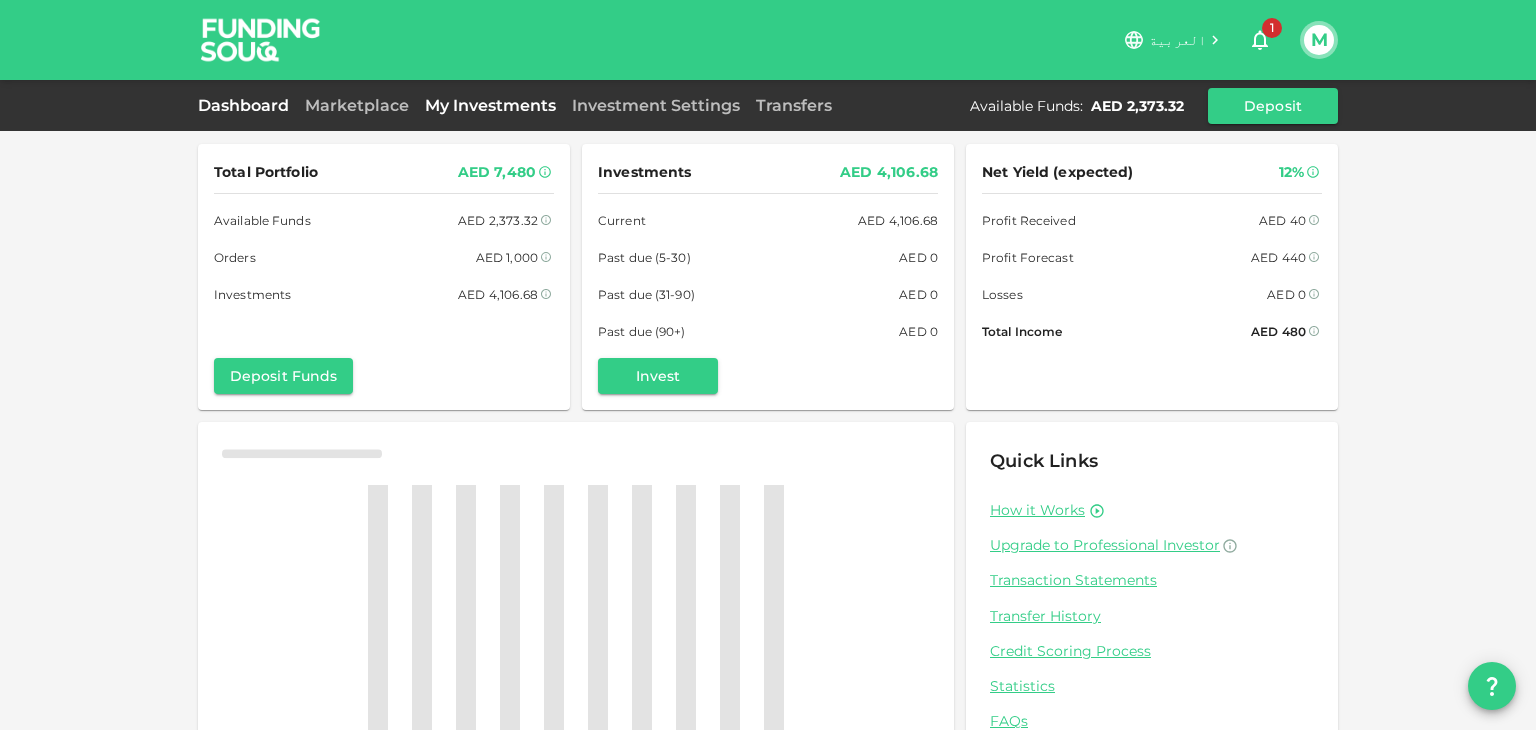 click on "My Investments" at bounding box center [490, 105] 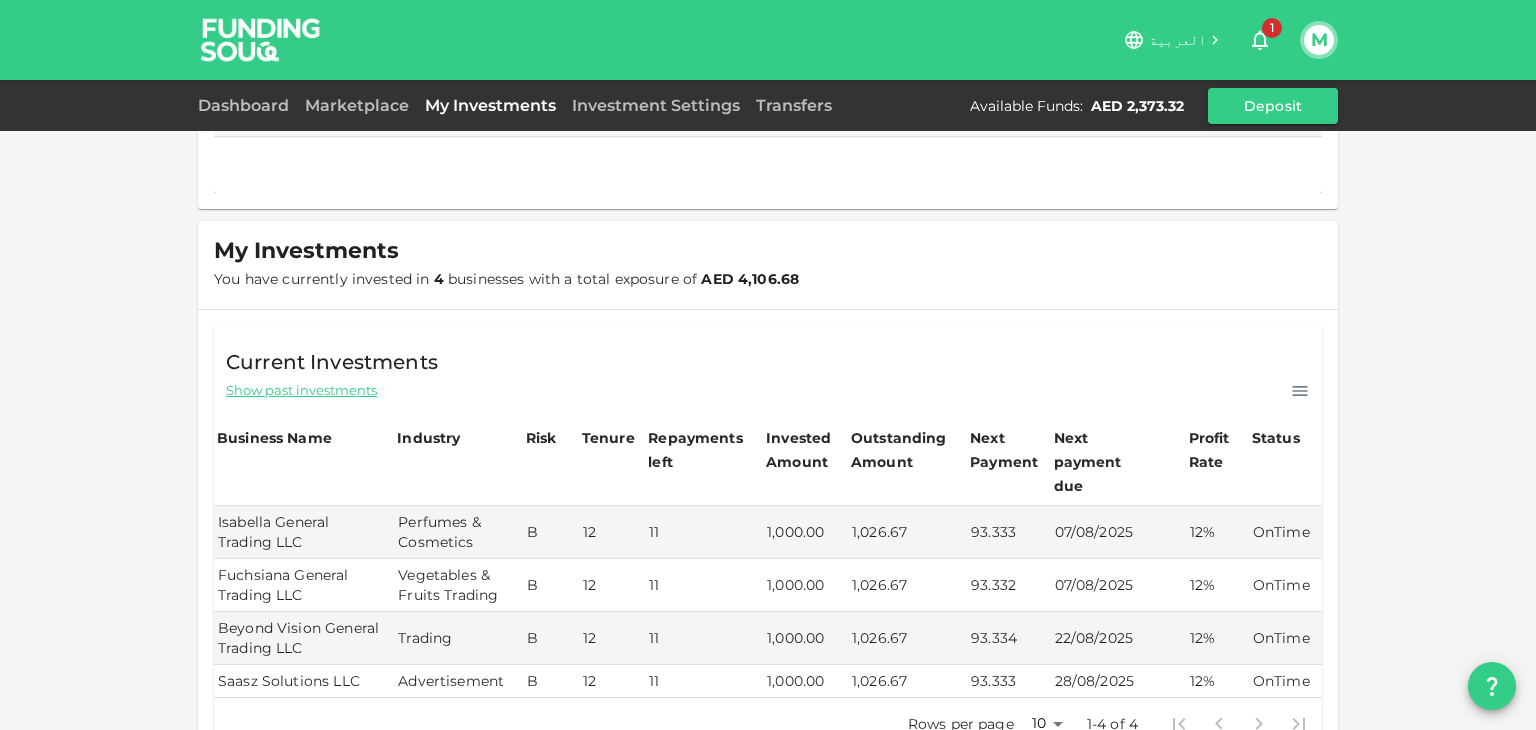 scroll, scrollTop: 175, scrollLeft: 0, axis: vertical 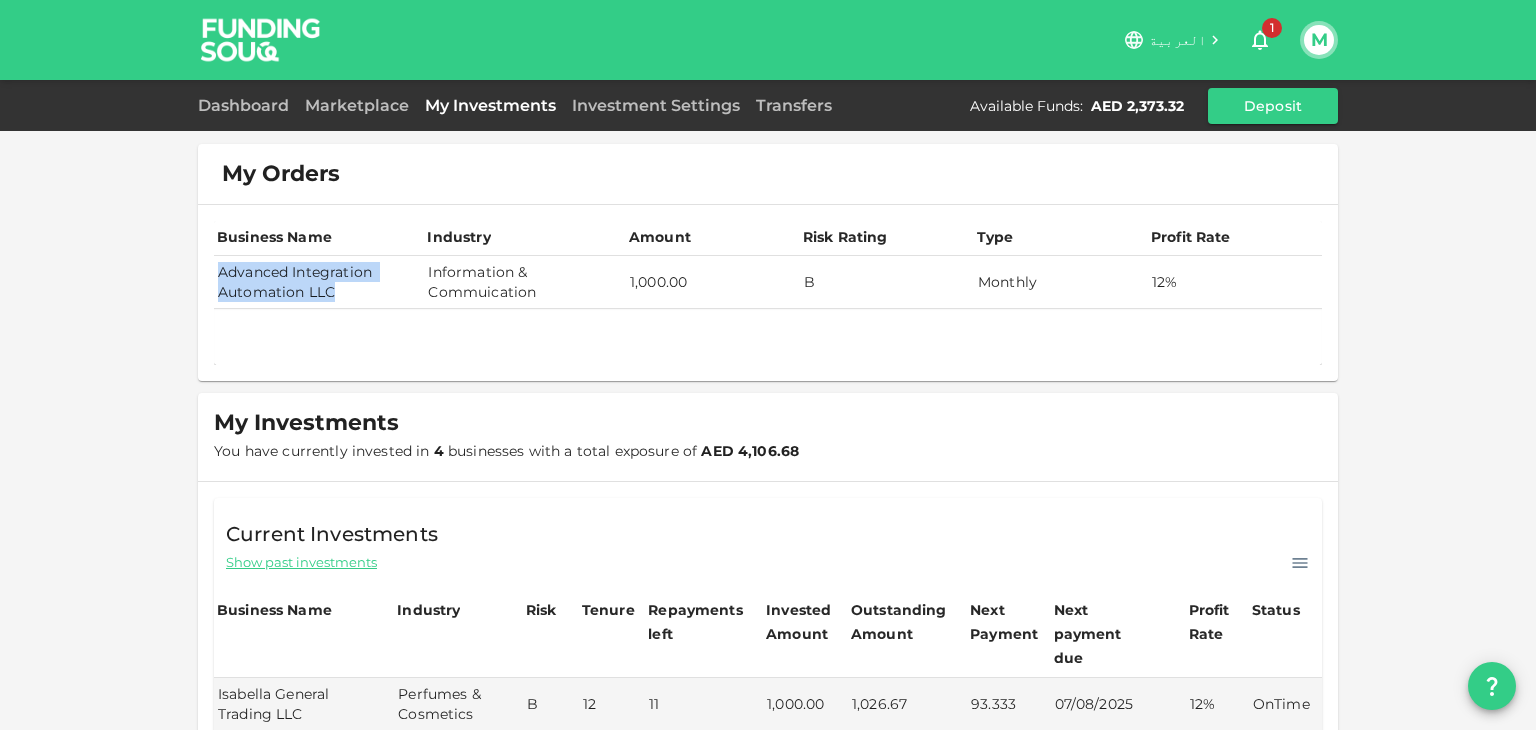 drag, startPoint x: 317, startPoint y: 295, endPoint x: 206, endPoint y: 269, distance: 114.00439 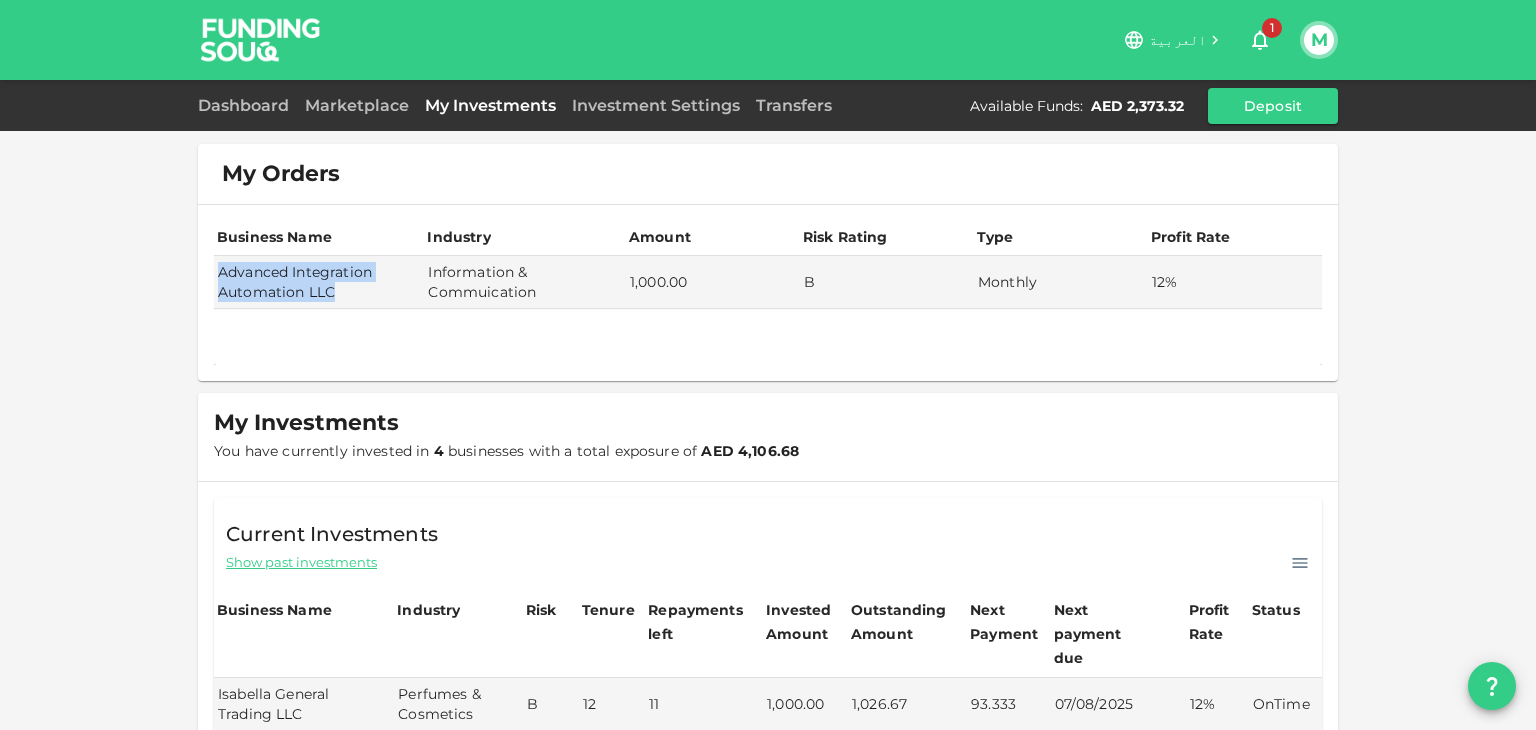 copy on "Advanced Integration Automation LLC" 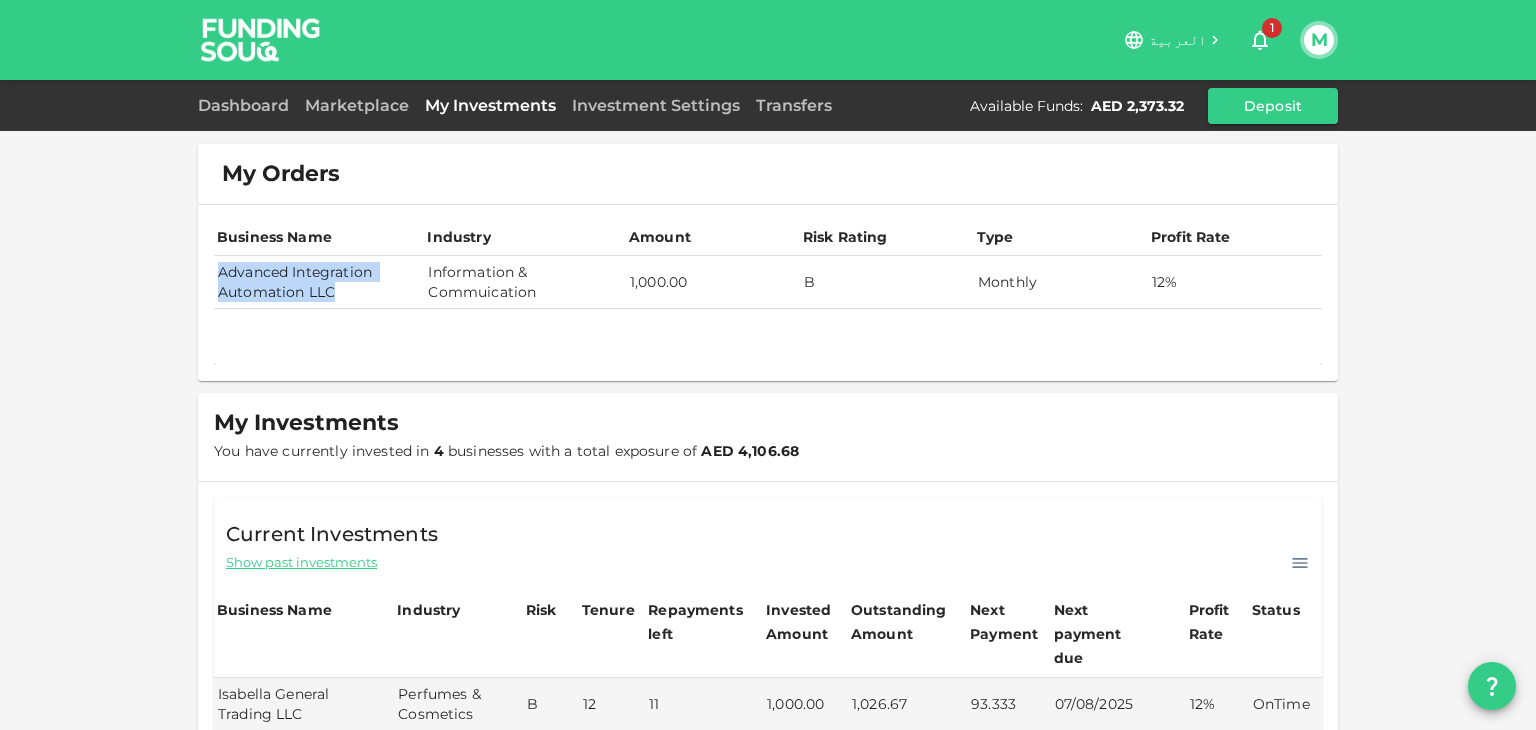 copy on "Advanced Integration Automation LLC" 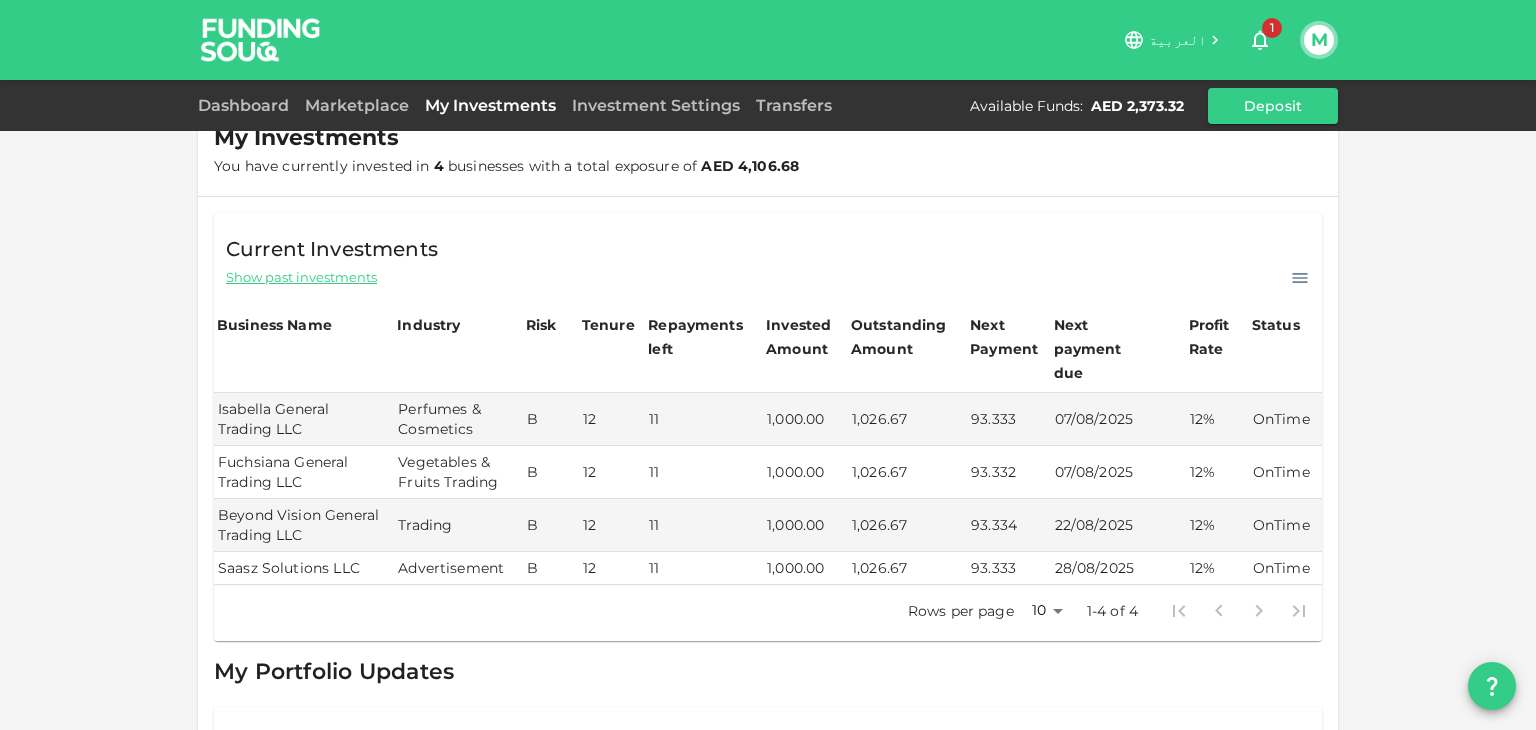 scroll, scrollTop: 384, scrollLeft: 0, axis: vertical 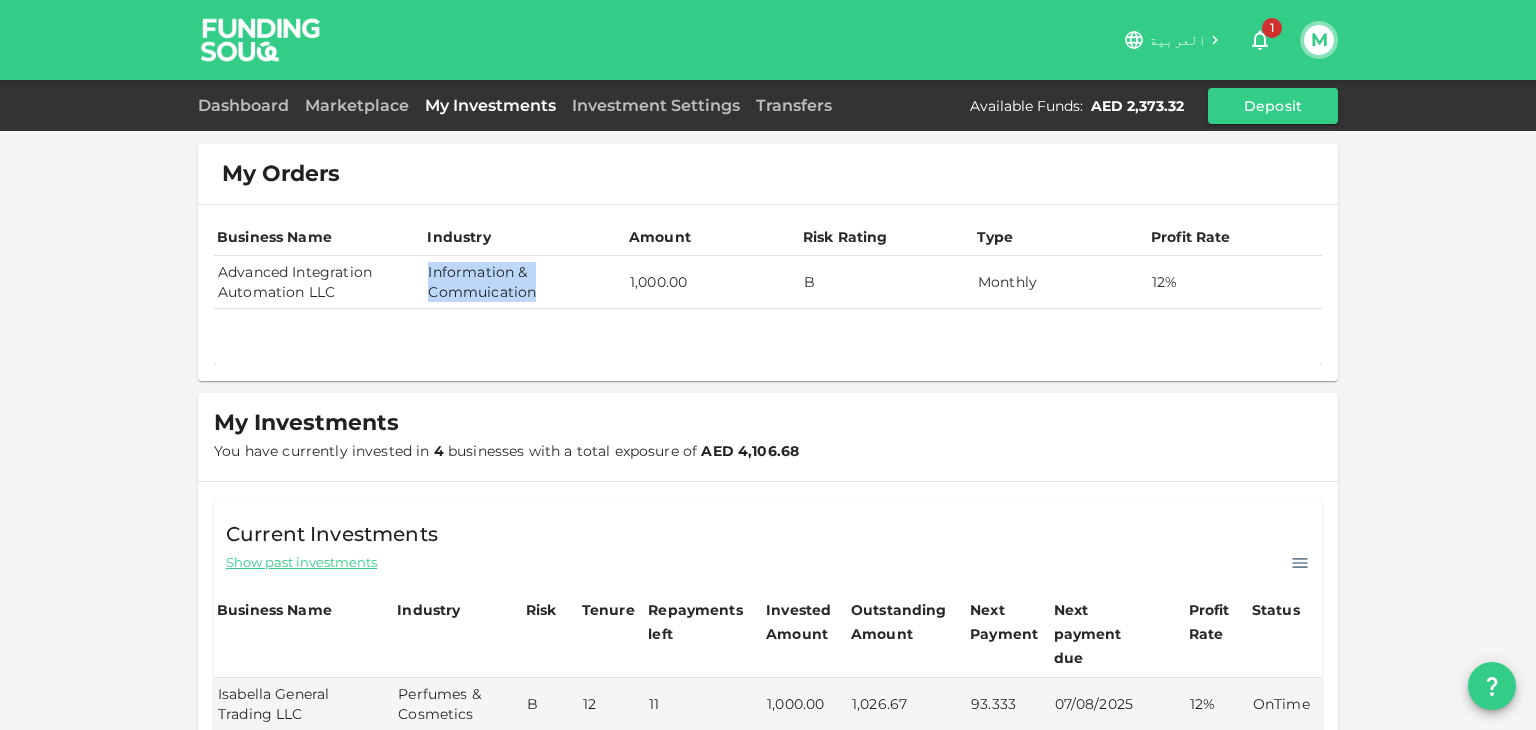 drag, startPoint x: 538, startPoint y: 297, endPoint x: 422, endPoint y: 273, distance: 118.45674 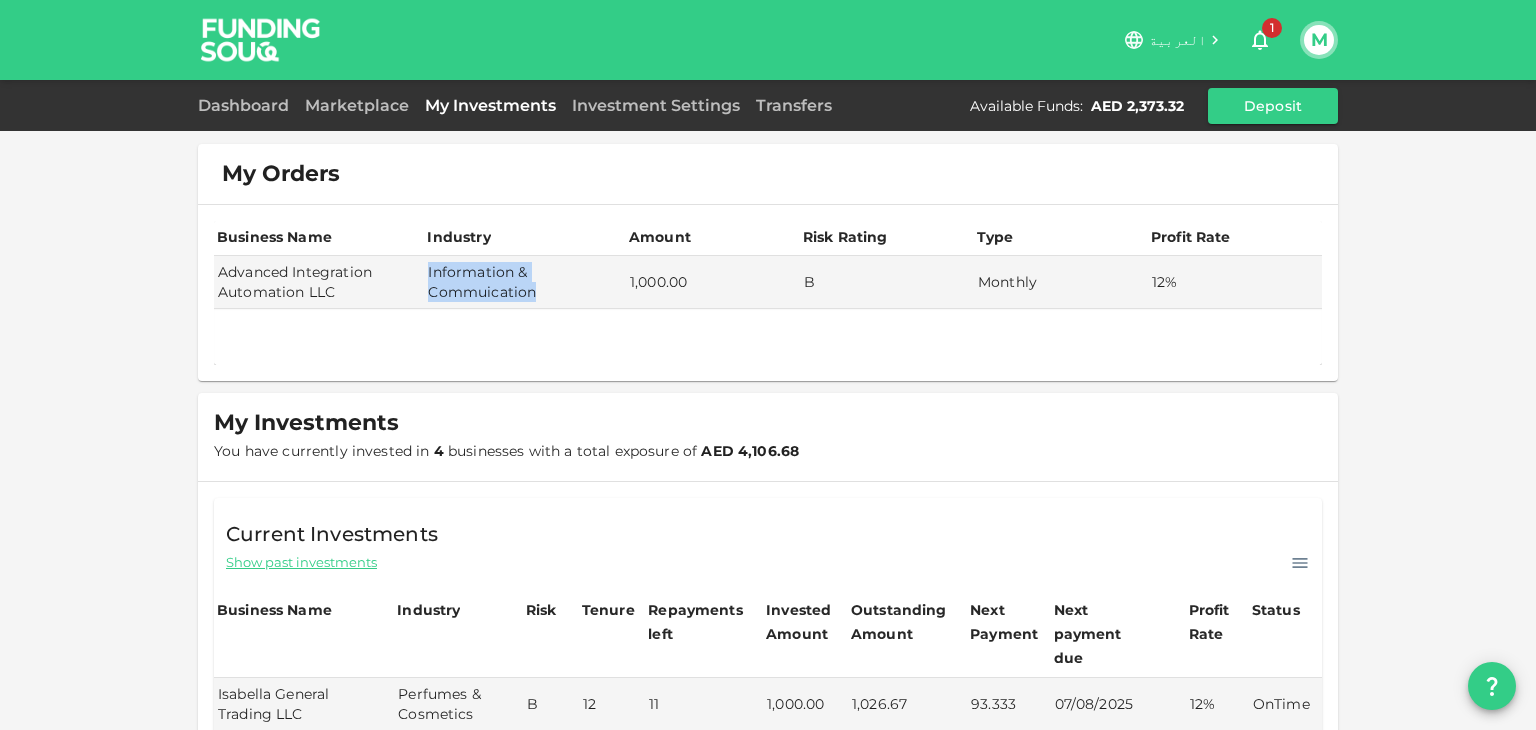 copy on "Information & Commuication" 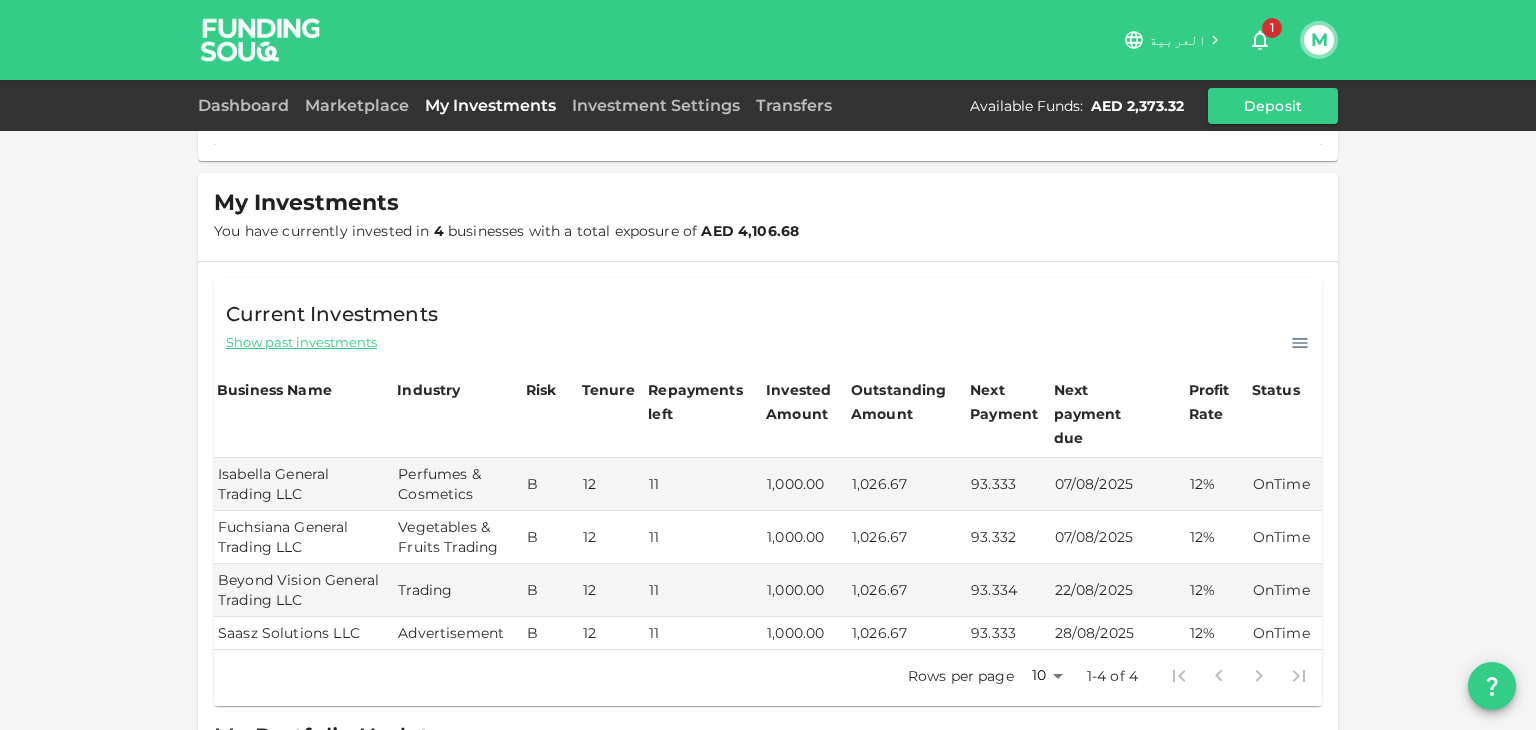 scroll, scrollTop: 248, scrollLeft: 0, axis: vertical 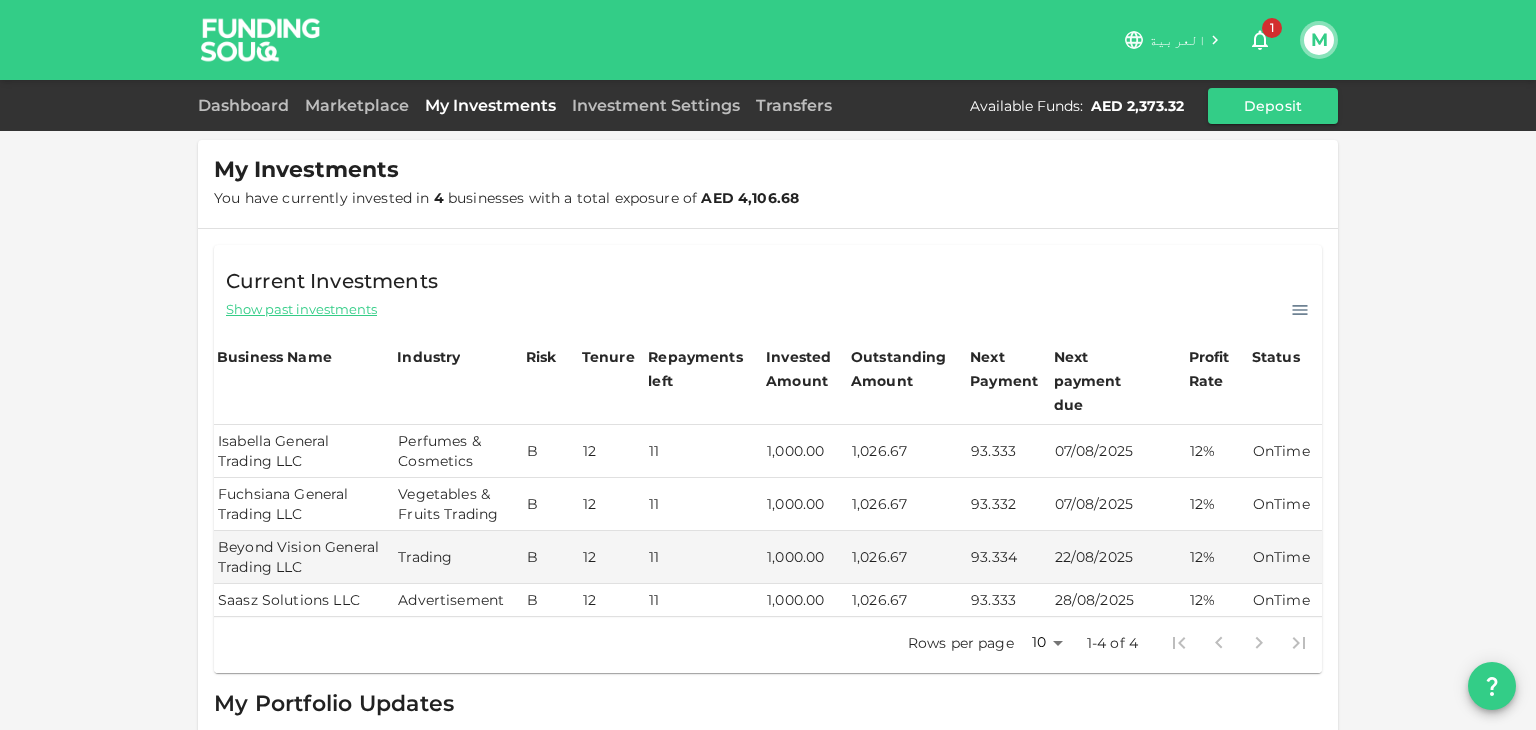 click on "07/08/2025" at bounding box center [1118, 451] 